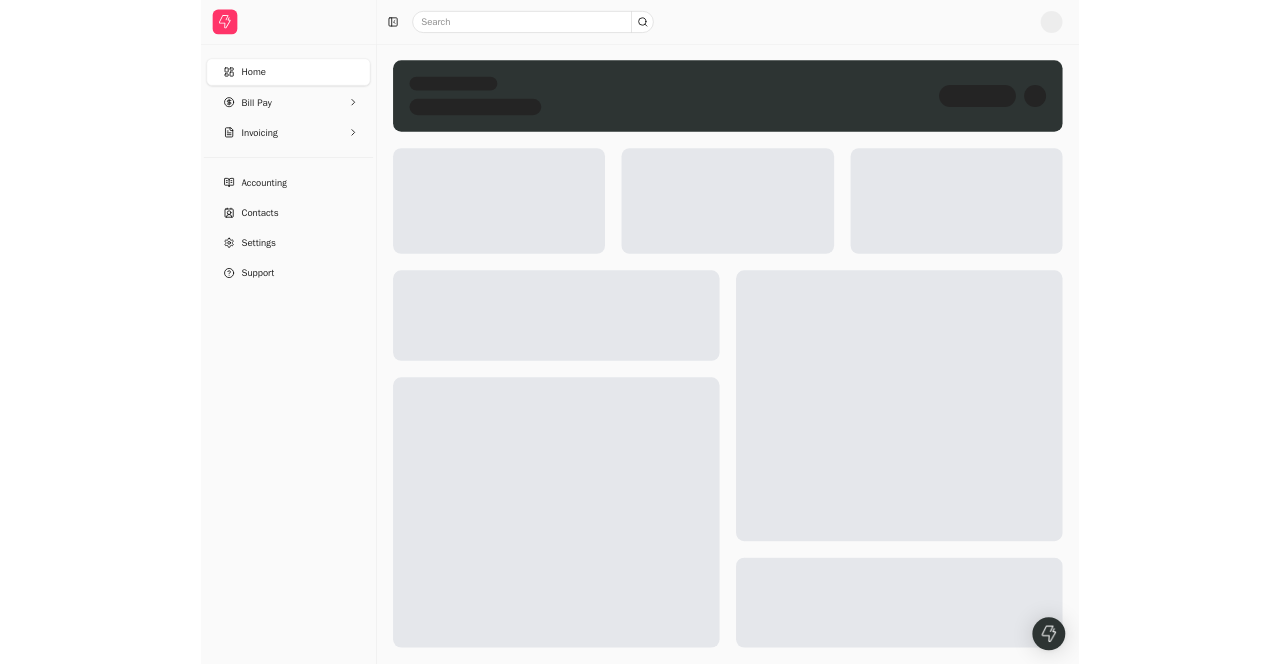 scroll, scrollTop: 0, scrollLeft: 0, axis: both 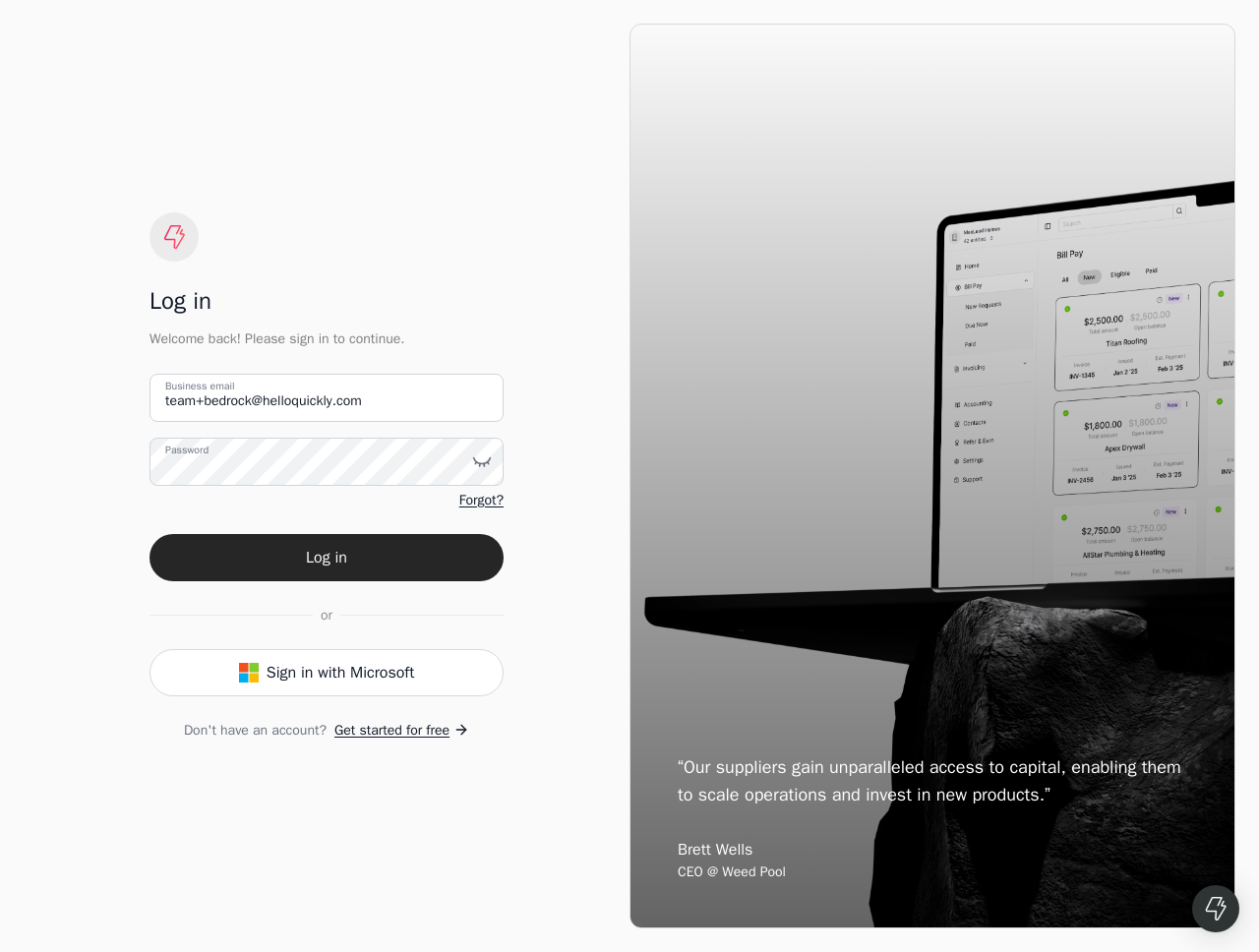 click on "Forgot?" at bounding box center (481, 500) 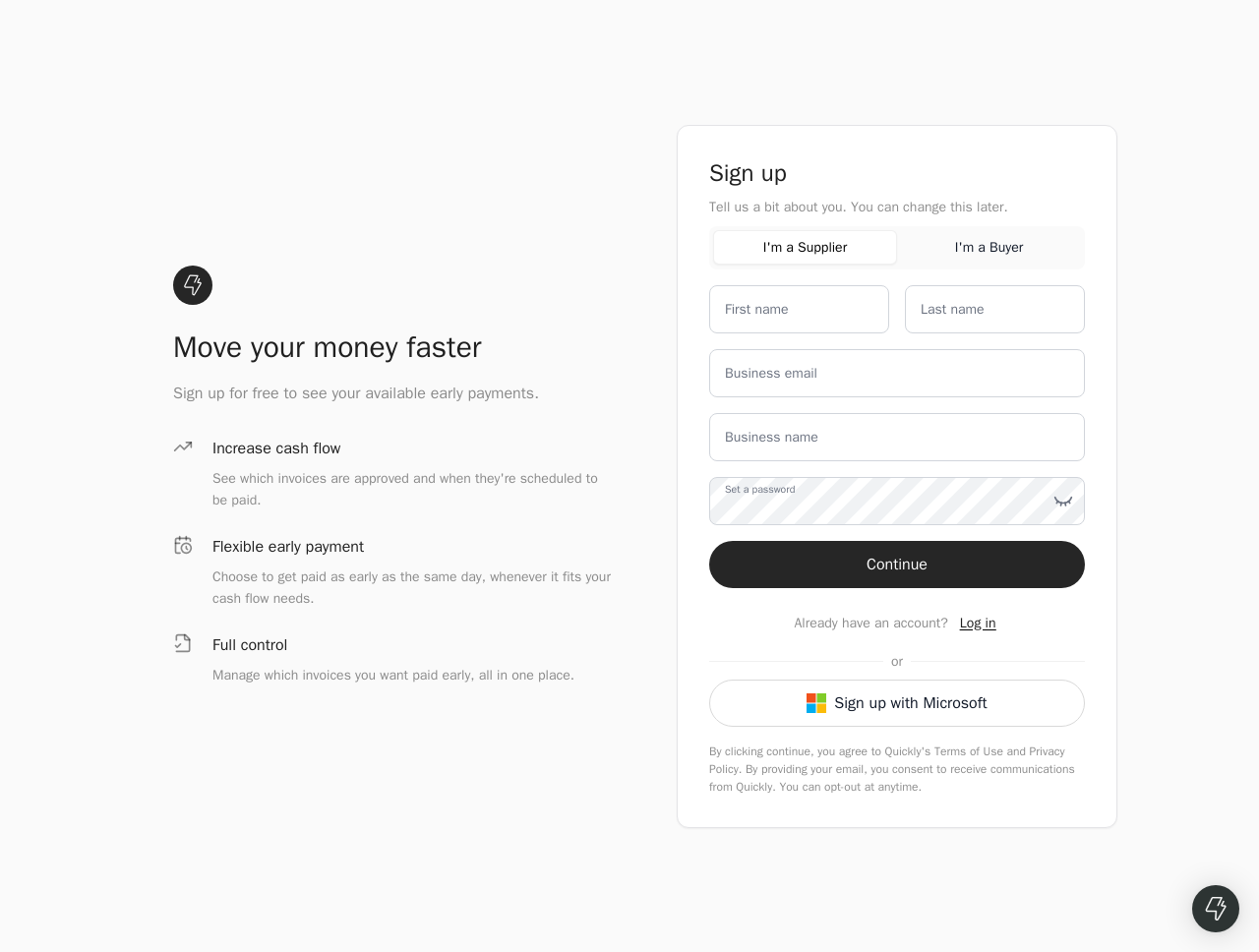 click on "Log in" at bounding box center [978, 623] 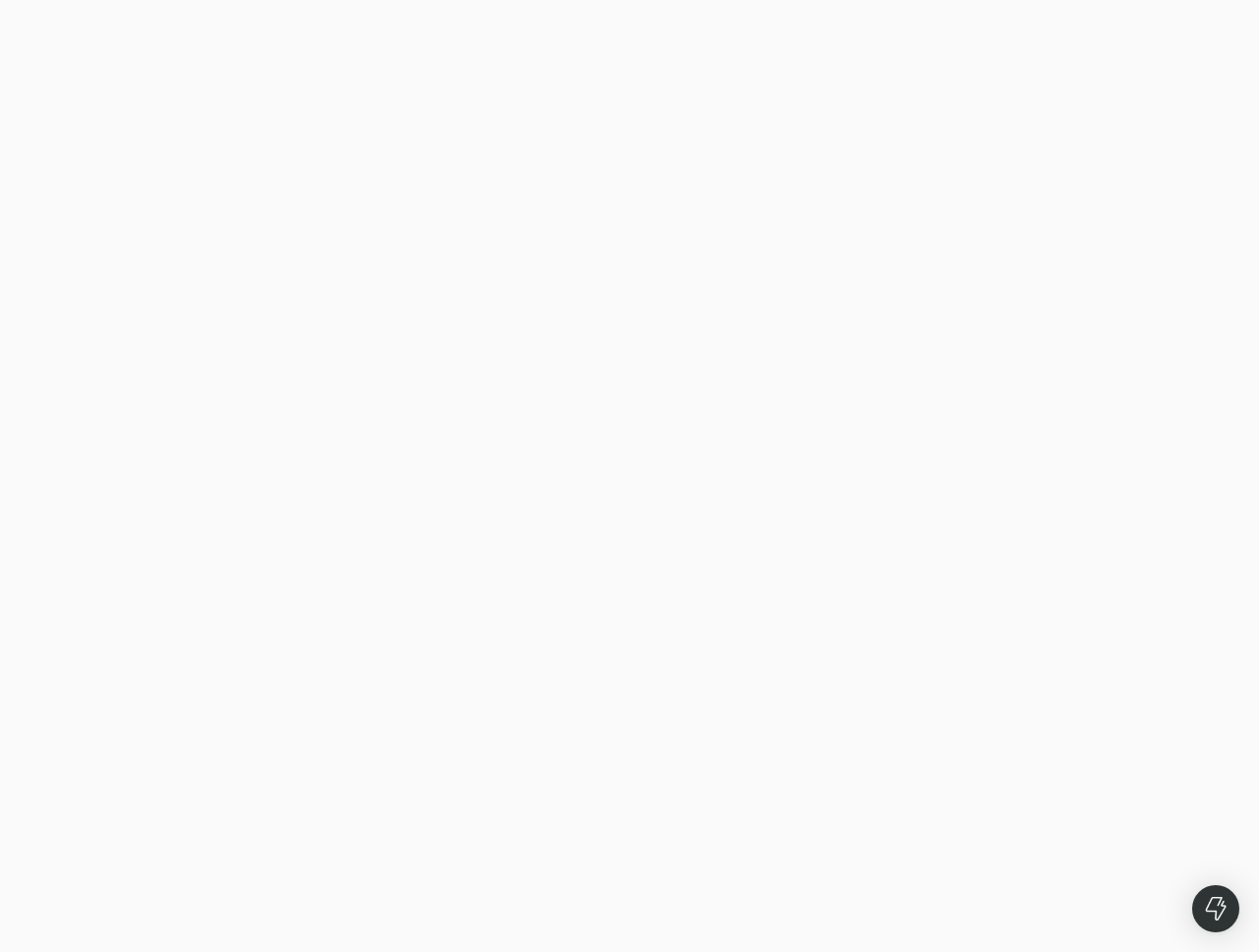 type on "team+bedrock@helloquickly.com" 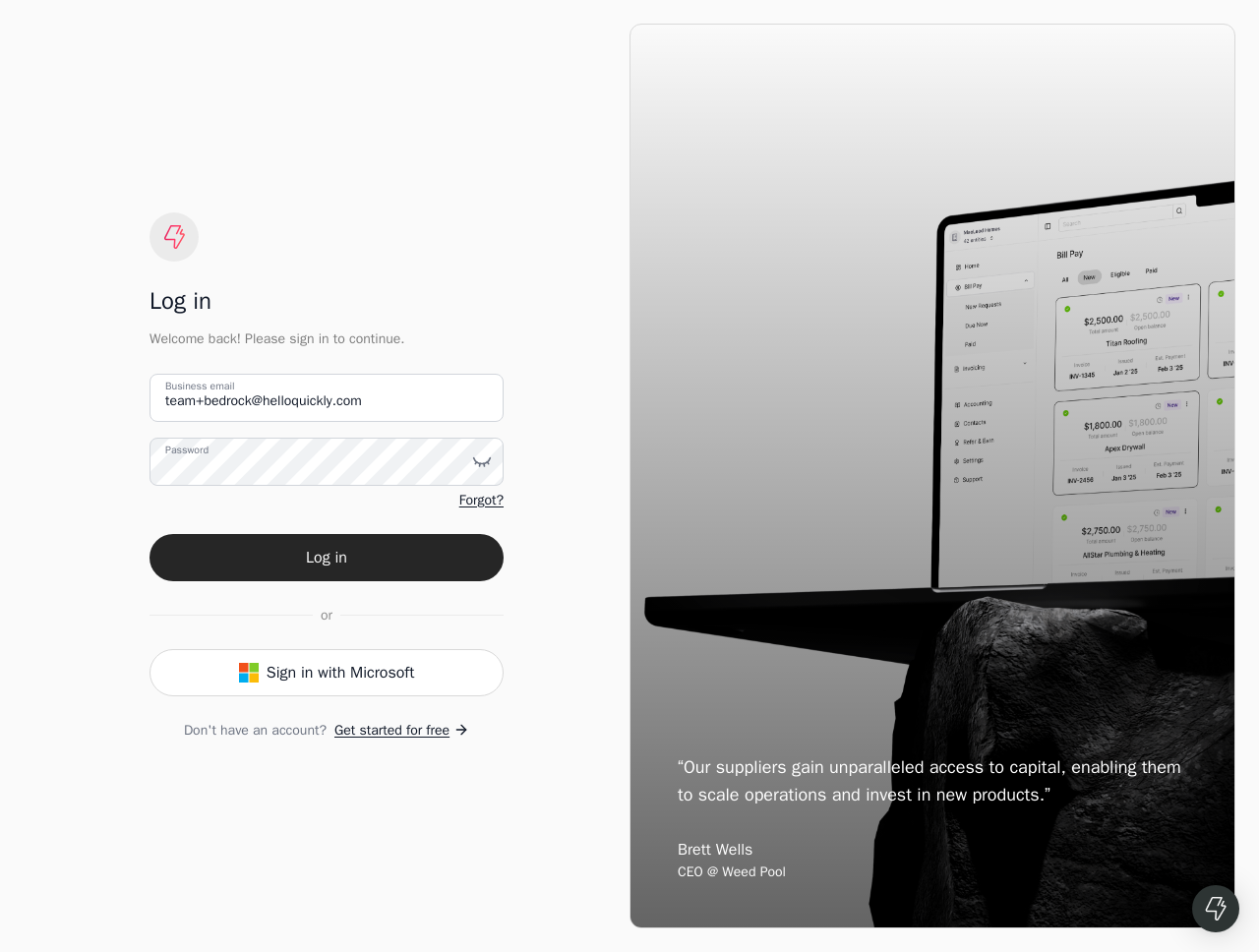 click on "team+bedrock@helloquickly.com Business email Password Forgot? Log in or Sign in with Microsoft Don't have an account? Get started for free" at bounding box center [327, 557] 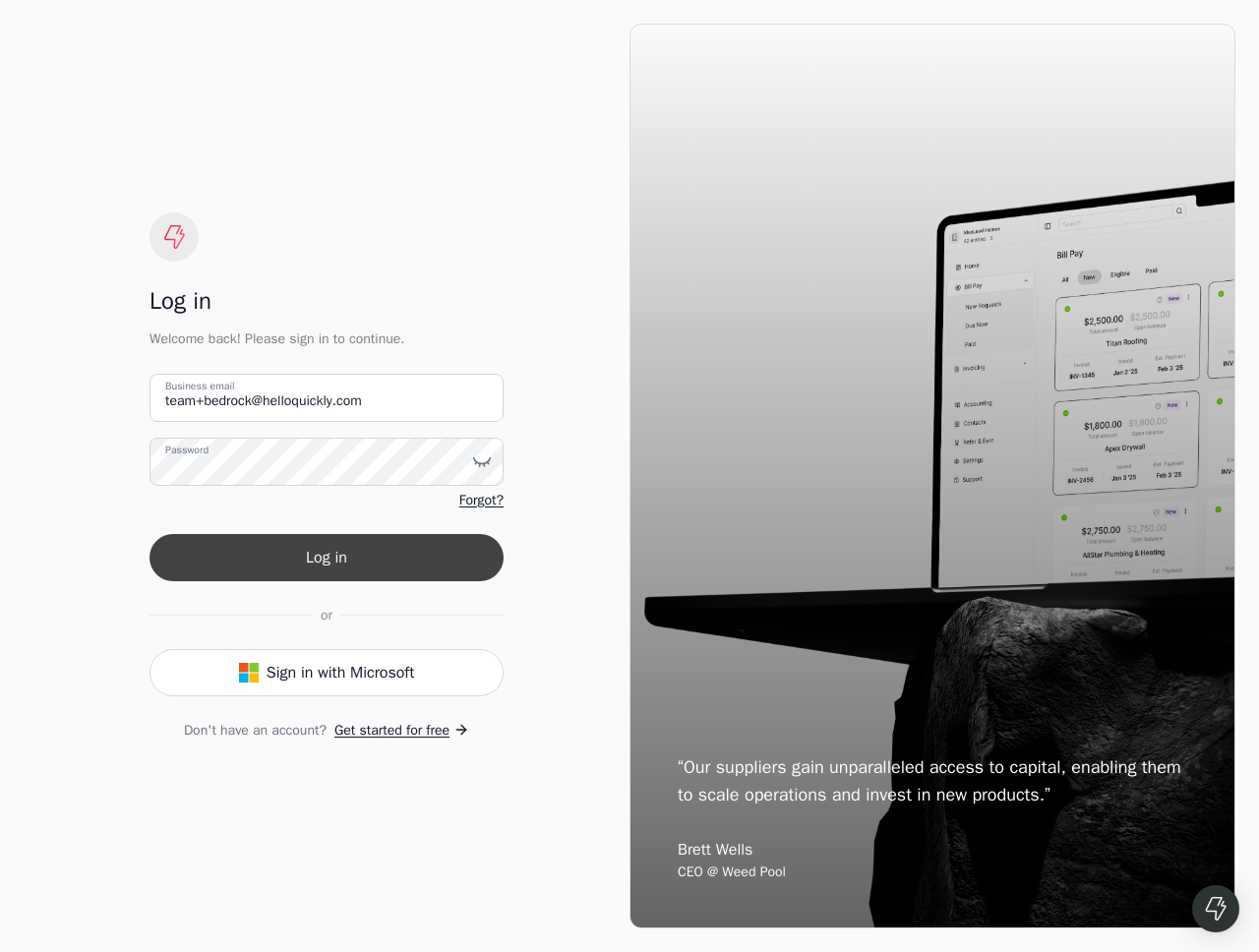click on "Log in" at bounding box center (327, 558) 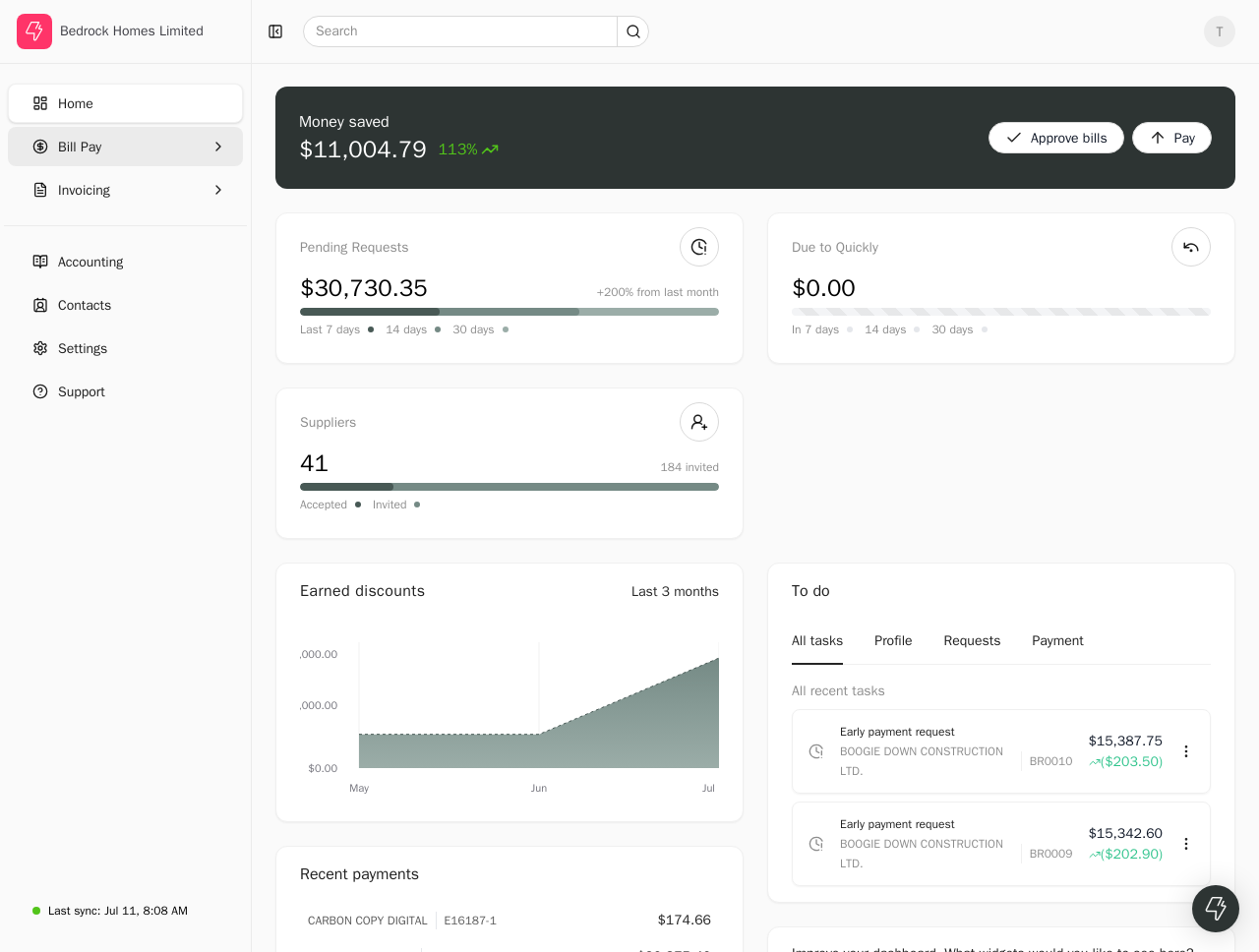 click on "Bill Pay" at bounding box center (125, 147) 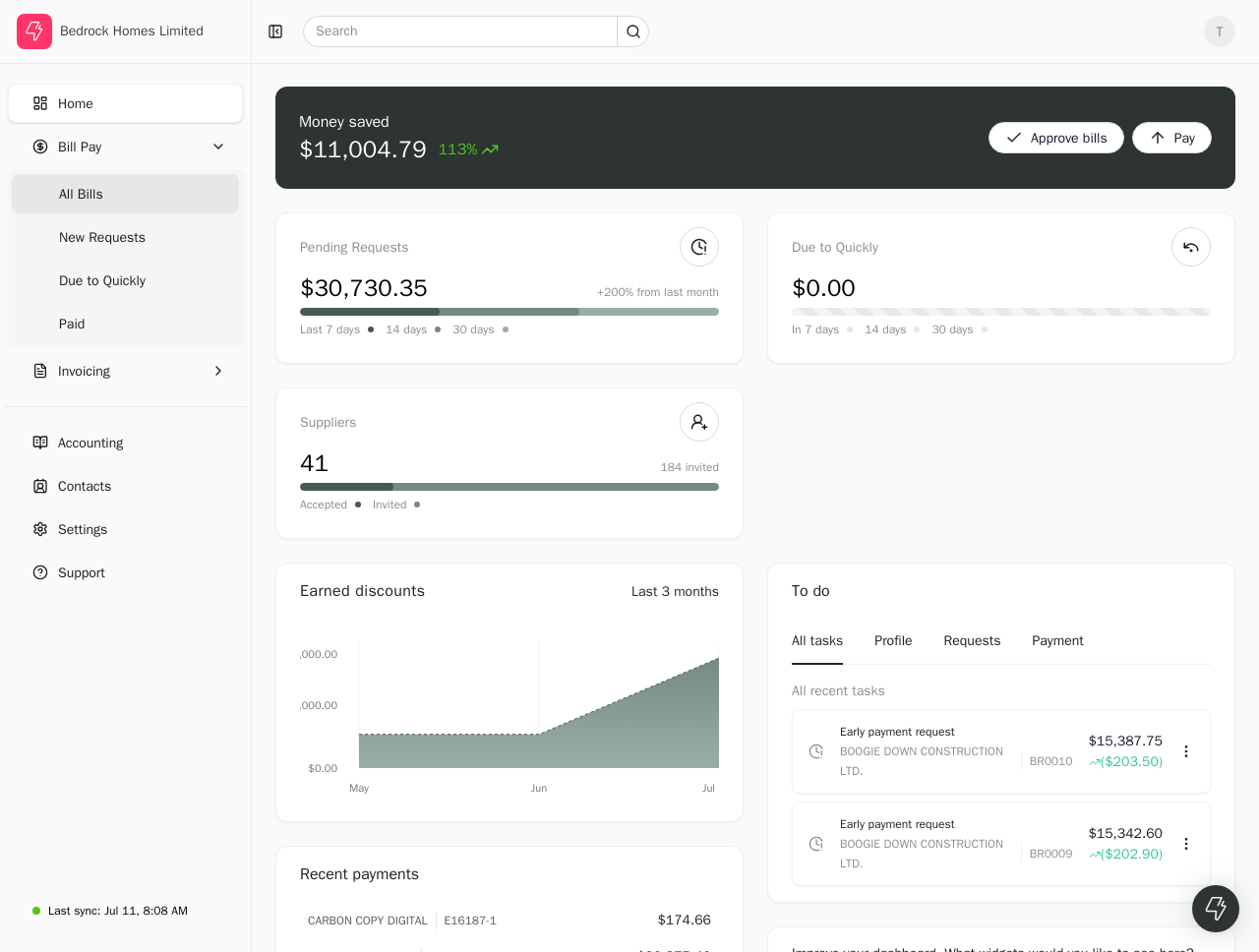 click on "All Bills" at bounding box center (81, 194) 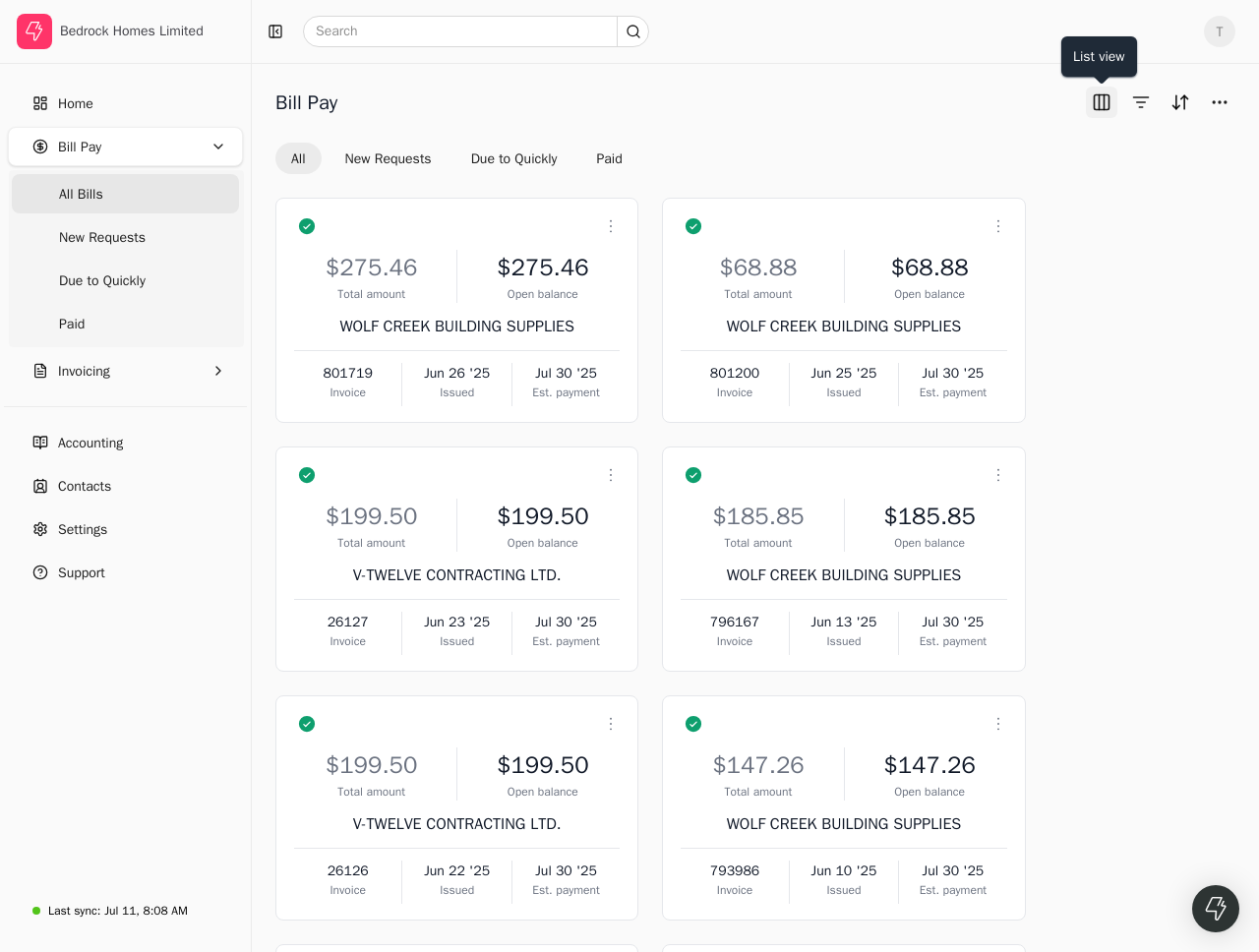 click at bounding box center [1102, 102] 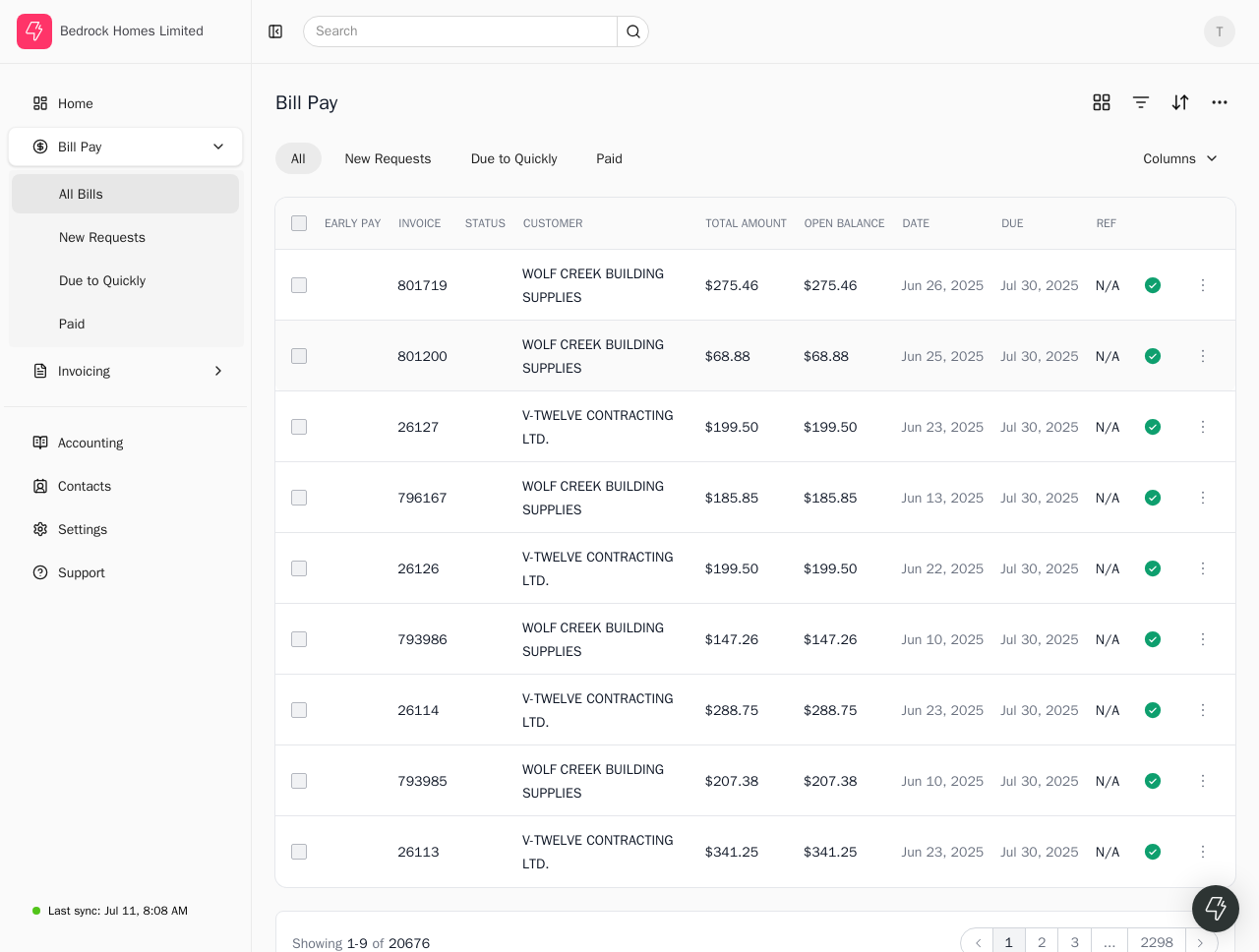 type 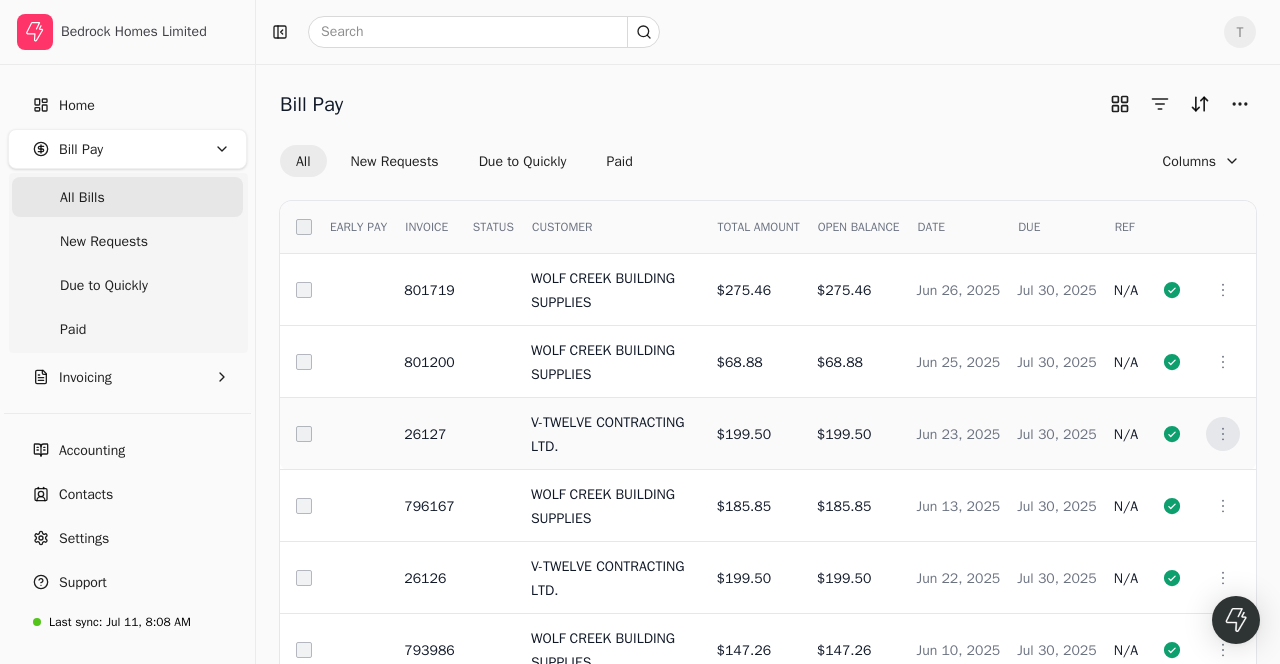 click 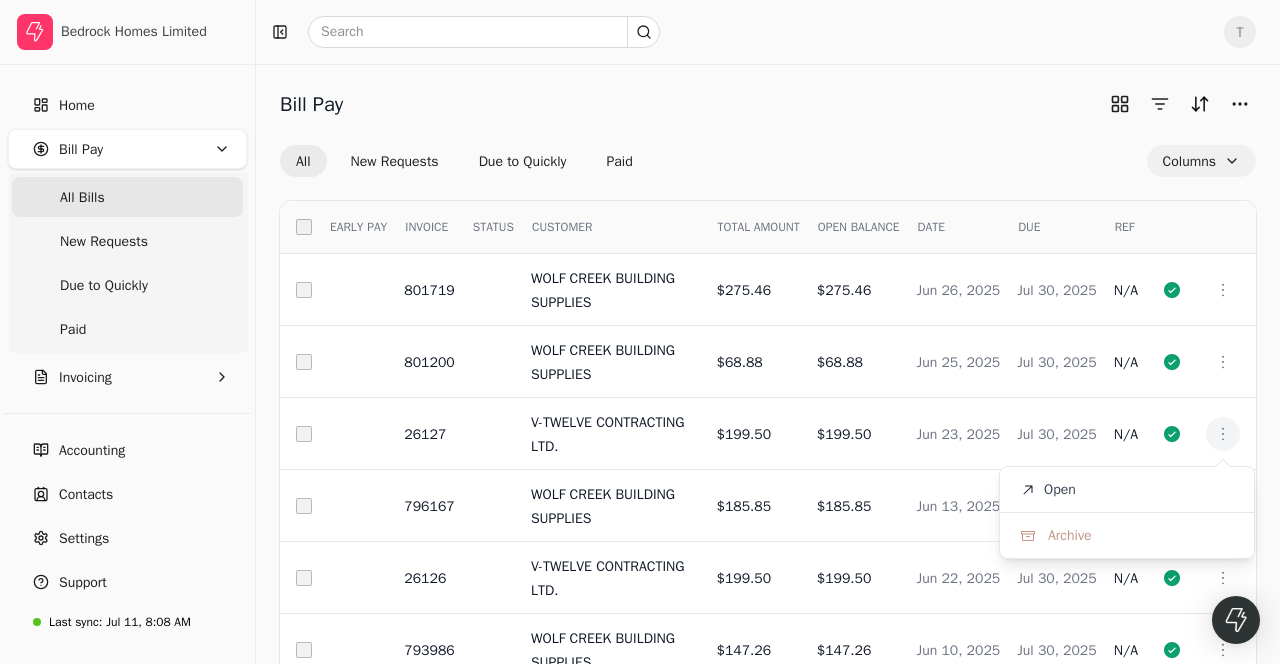 click on "Columns" at bounding box center [1201, 161] 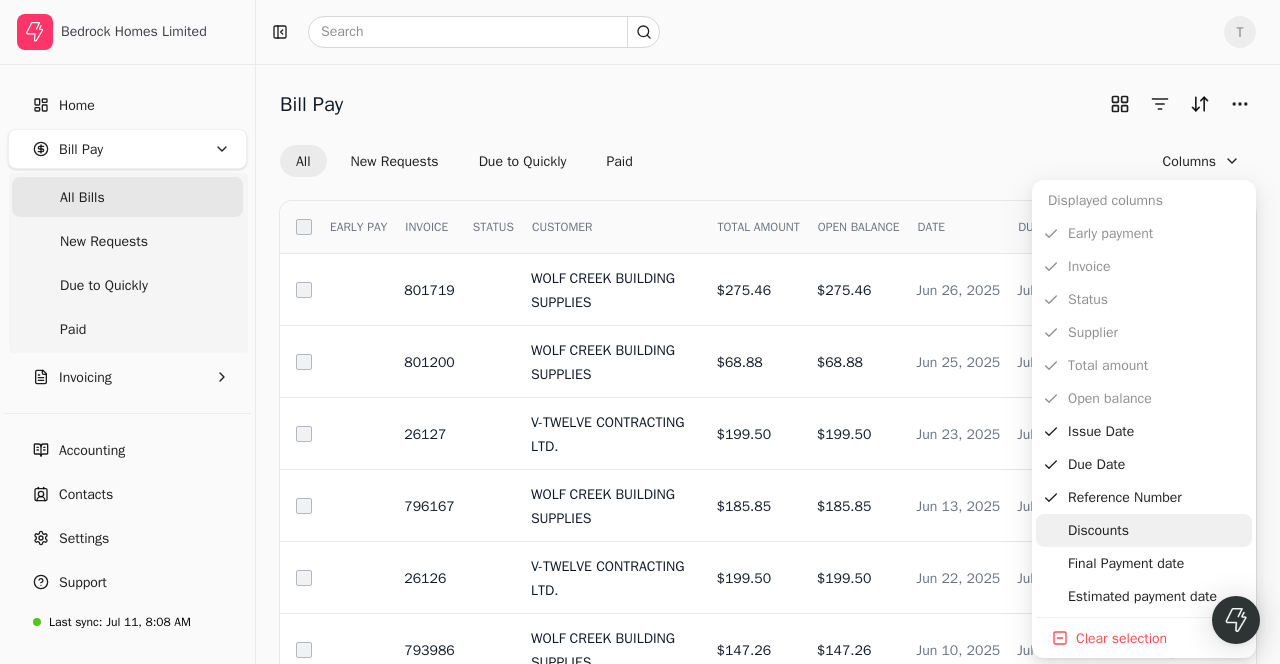 click on "Discounts" at bounding box center (1144, 530) 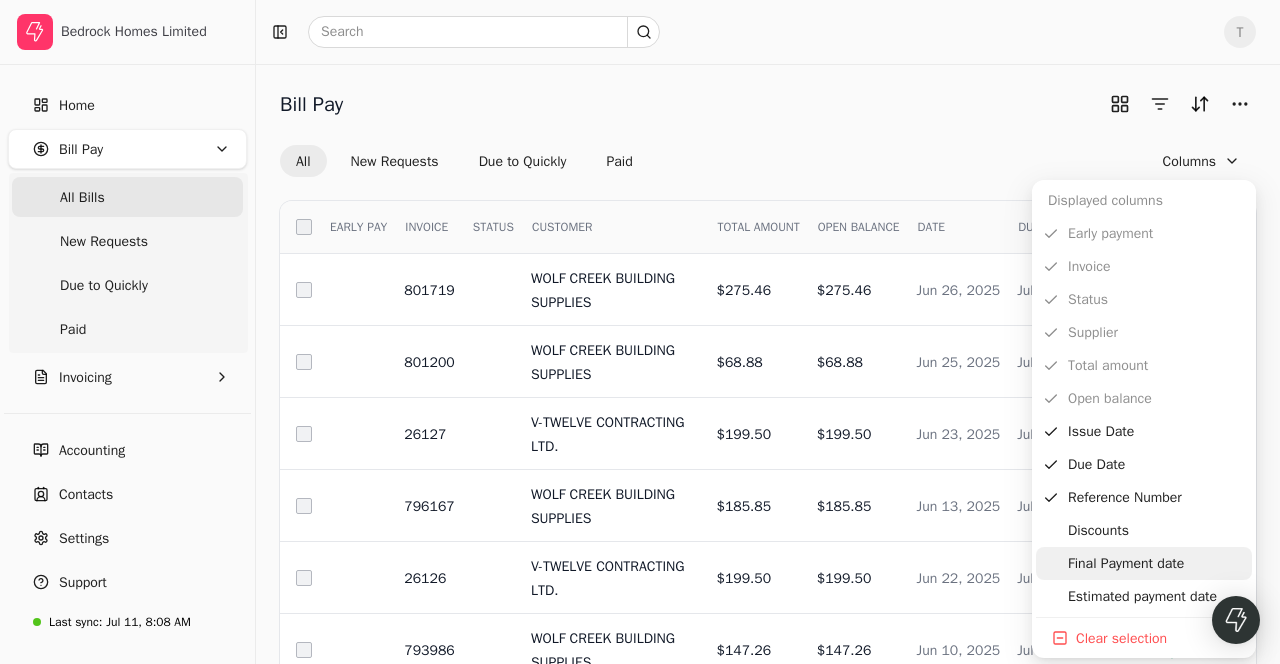 click on "Final Payment date" at bounding box center (1144, 563) 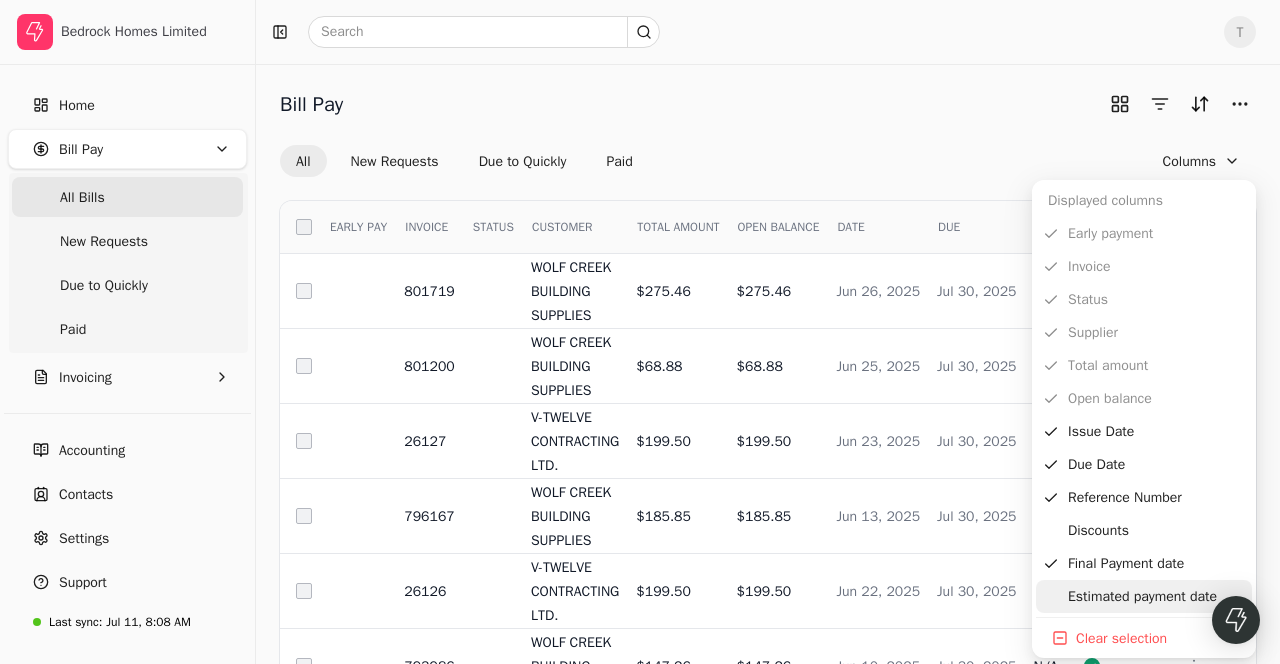 click on "Estimated payment date" at bounding box center [1144, 596] 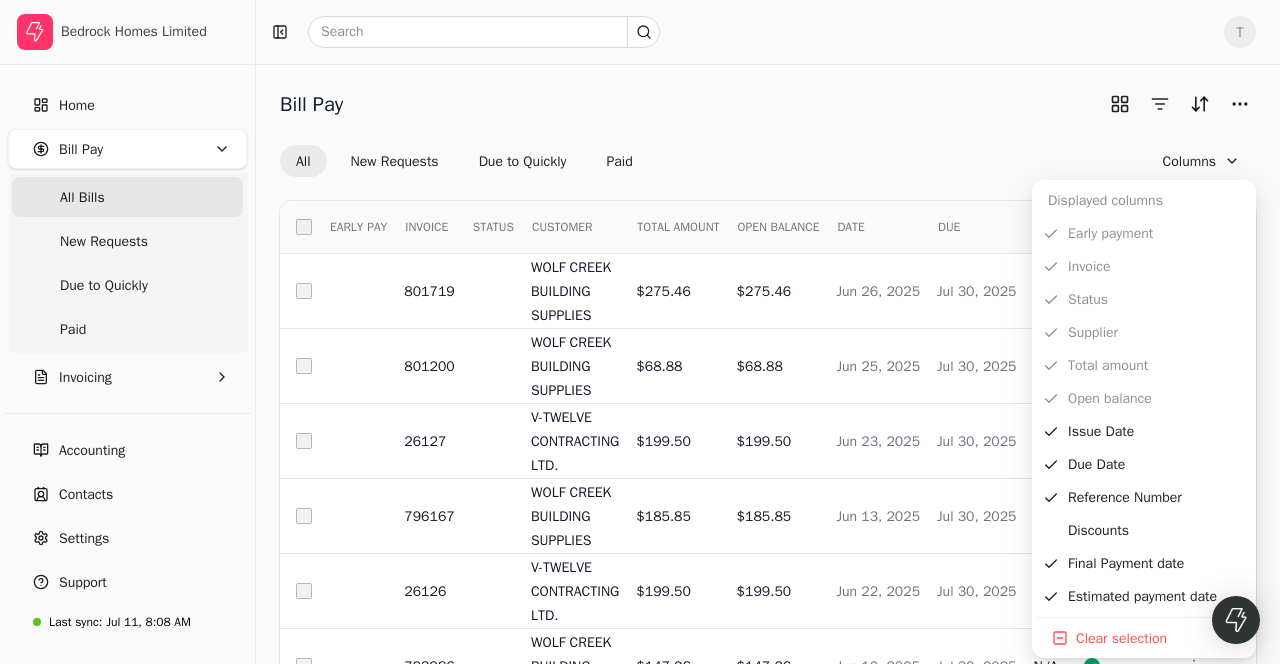 click on "All New Requests Due to Quickly Paid Columns" at bounding box center (768, 161) 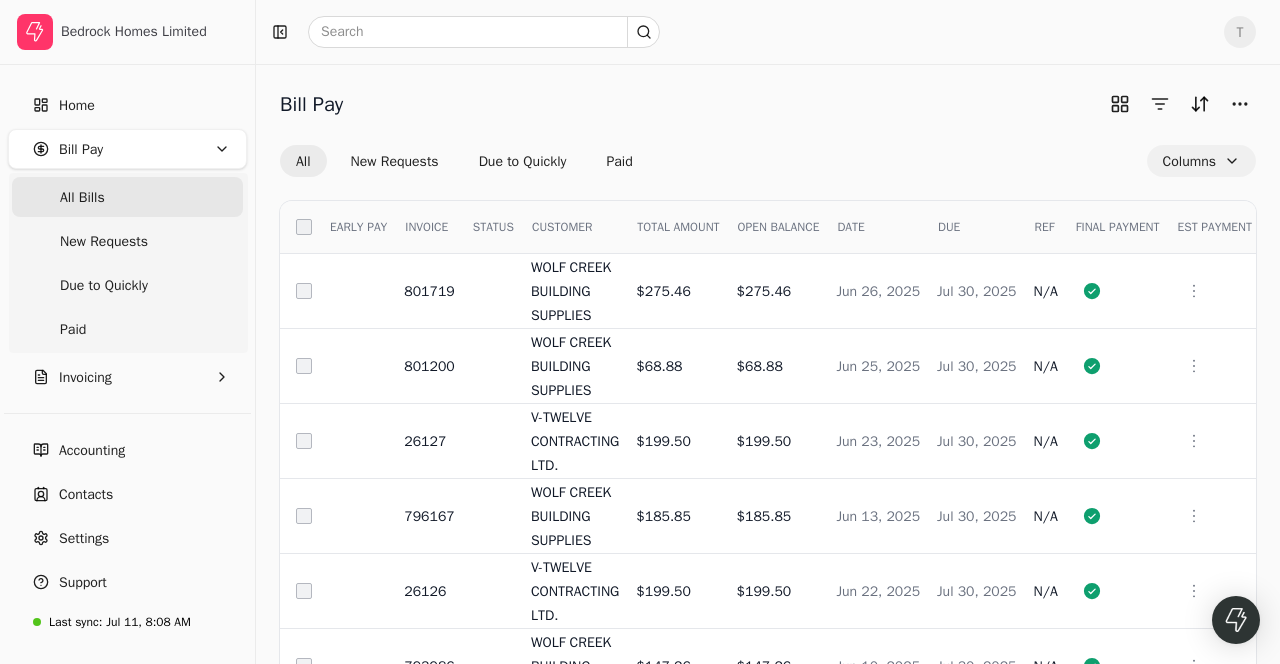 click on "Columns" at bounding box center [1201, 161] 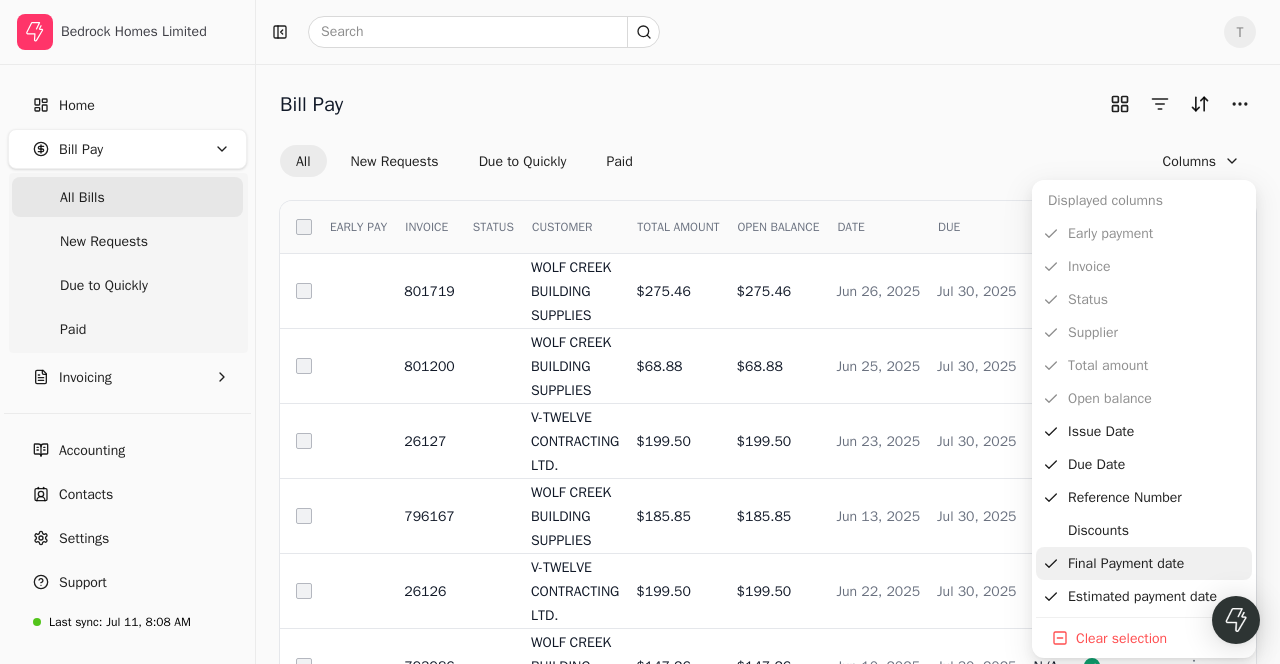 click on "Final Payment date" at bounding box center (1144, 563) 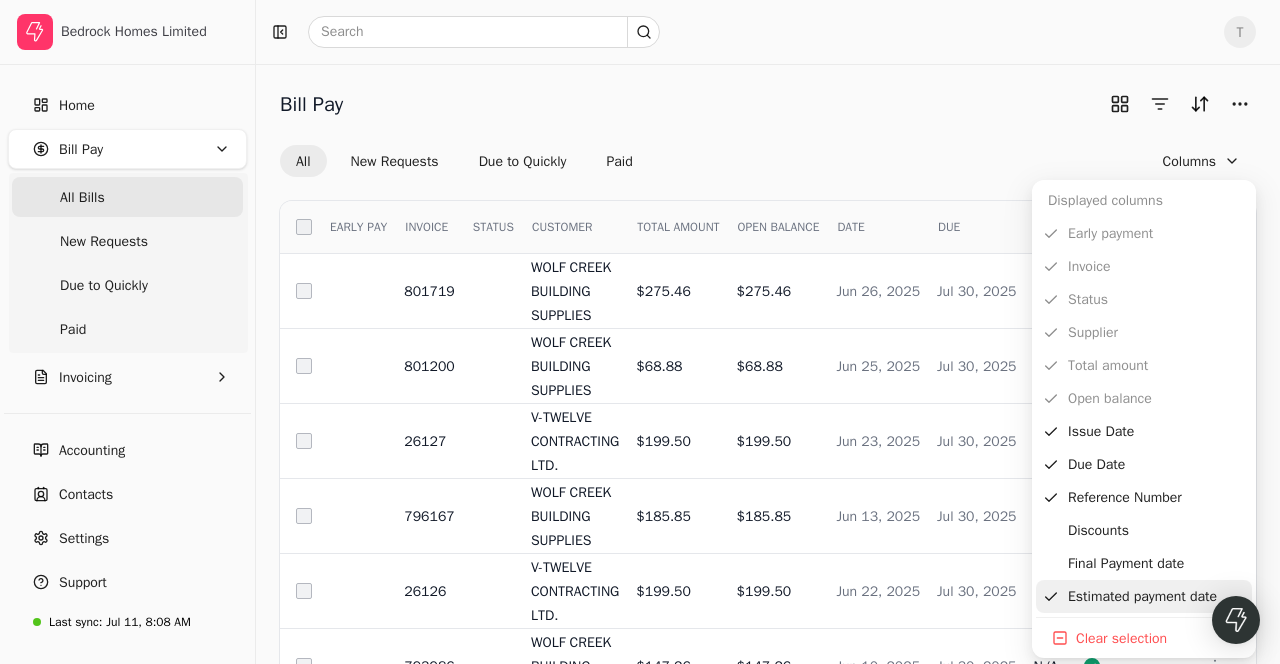 click on "Estimated payment date" at bounding box center (1144, 596) 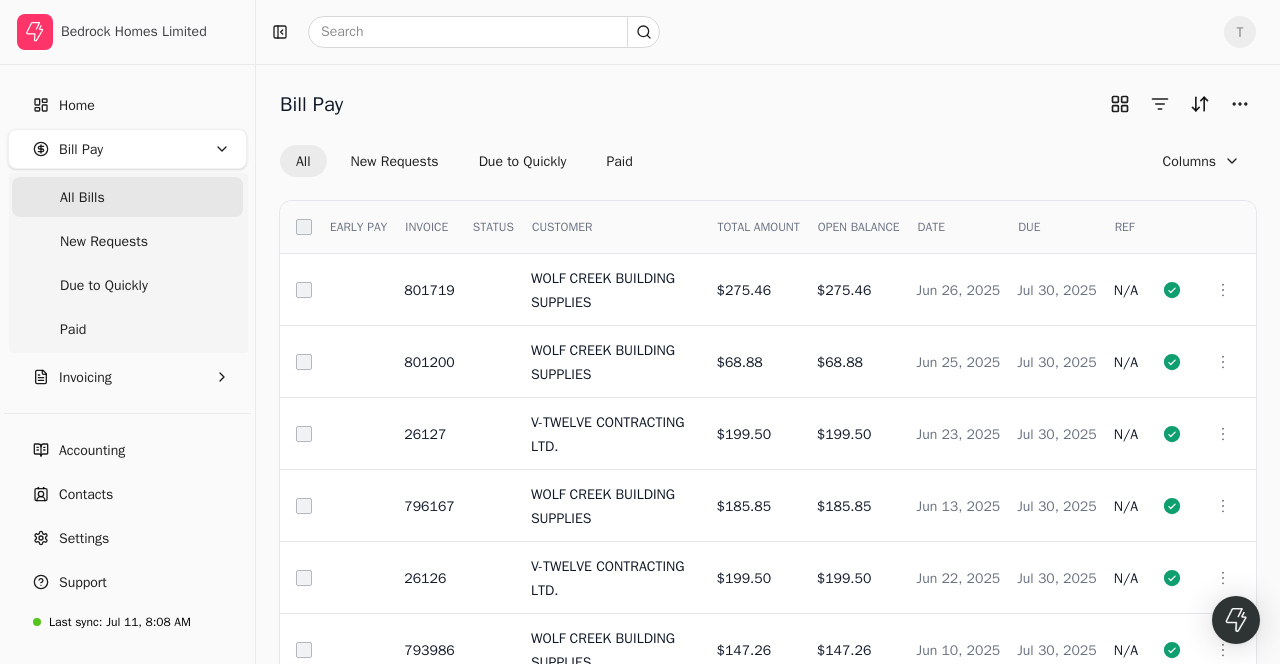 click on "Bill Pay" at bounding box center (768, 104) 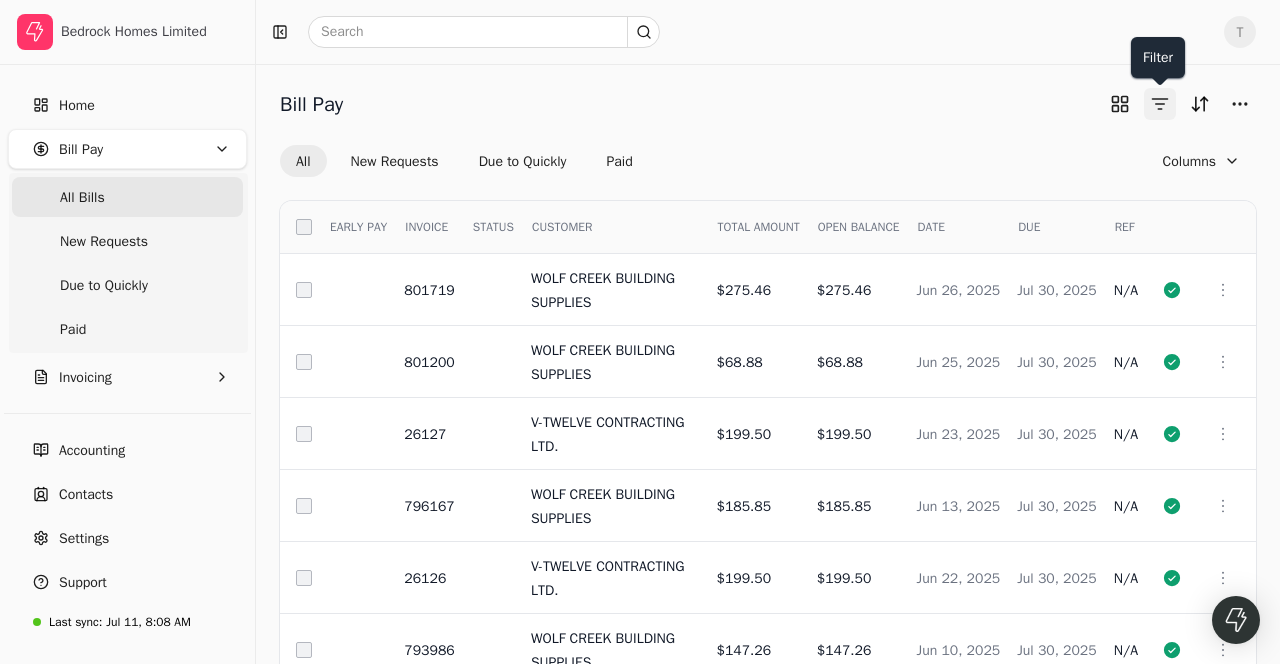click at bounding box center [1160, 104] 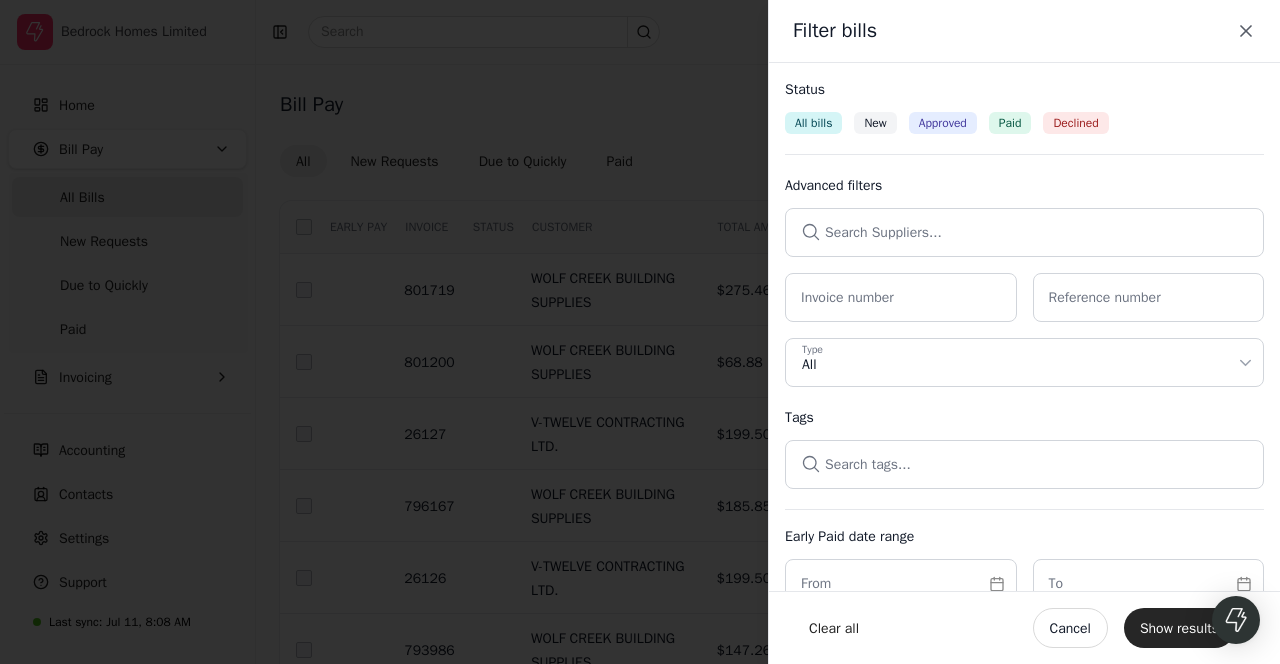 scroll, scrollTop: 699, scrollLeft: 0, axis: vertical 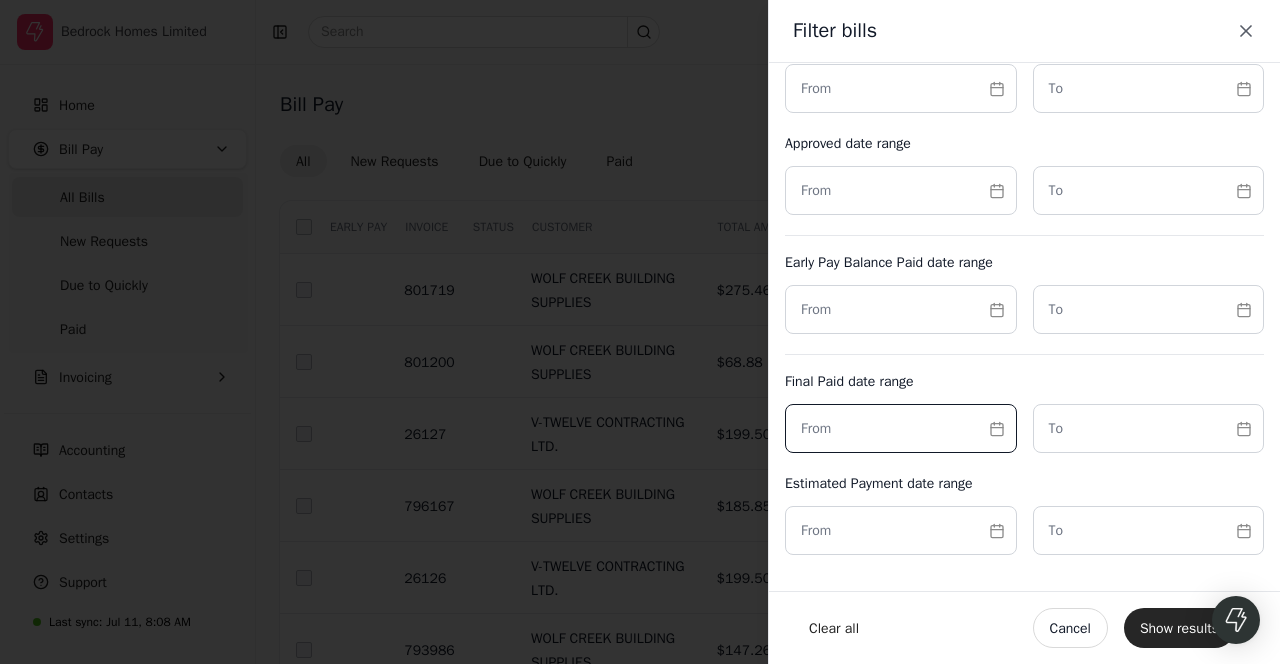 click at bounding box center [901, 428] 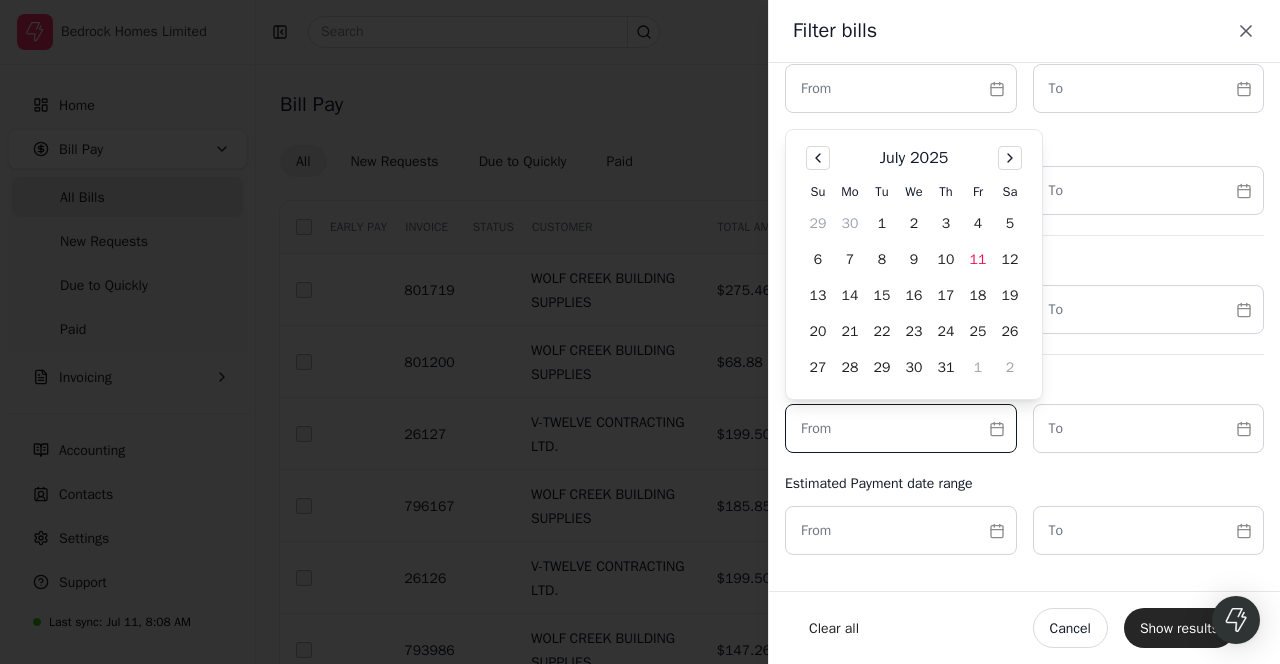 click at bounding box center [901, 428] 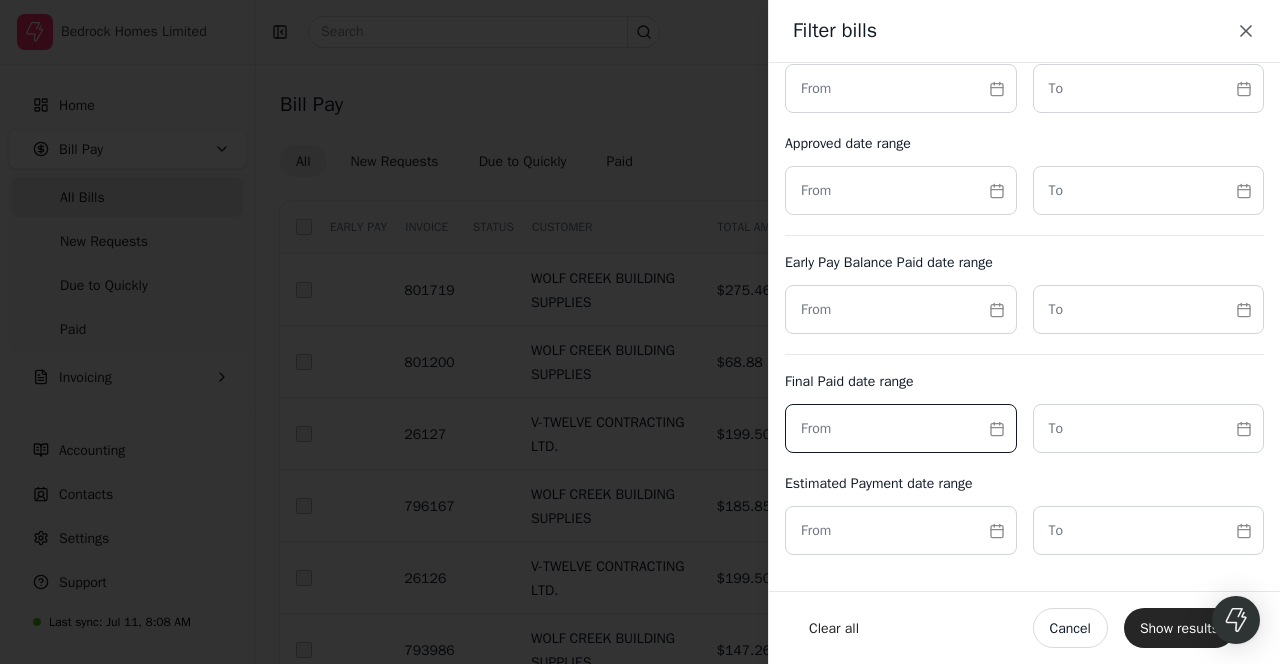 click at bounding box center [901, 428] 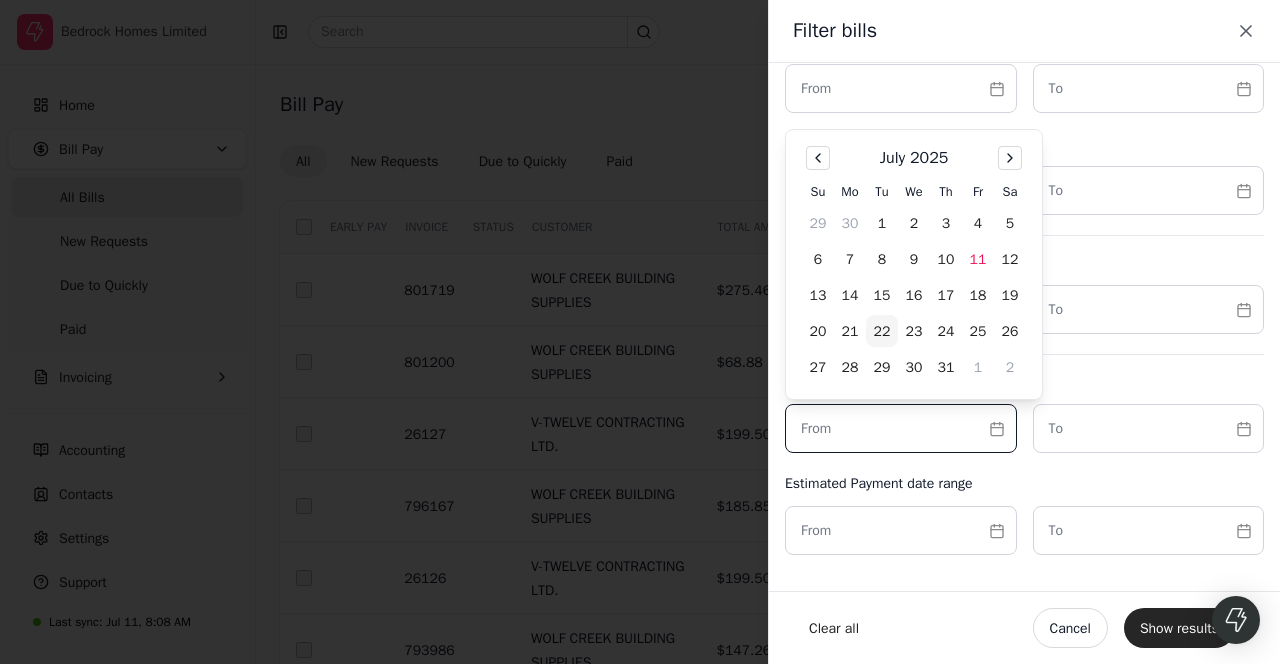 click on "22" at bounding box center (882, 331) 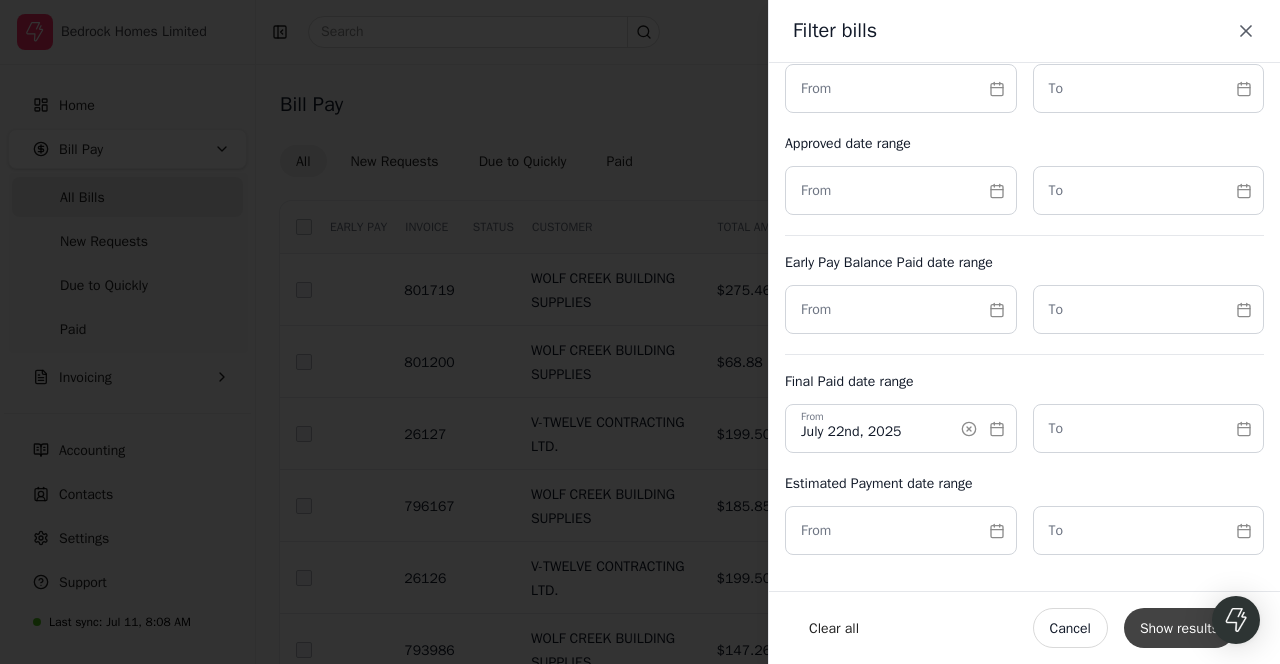 click on "Show results" at bounding box center (1179, 628) 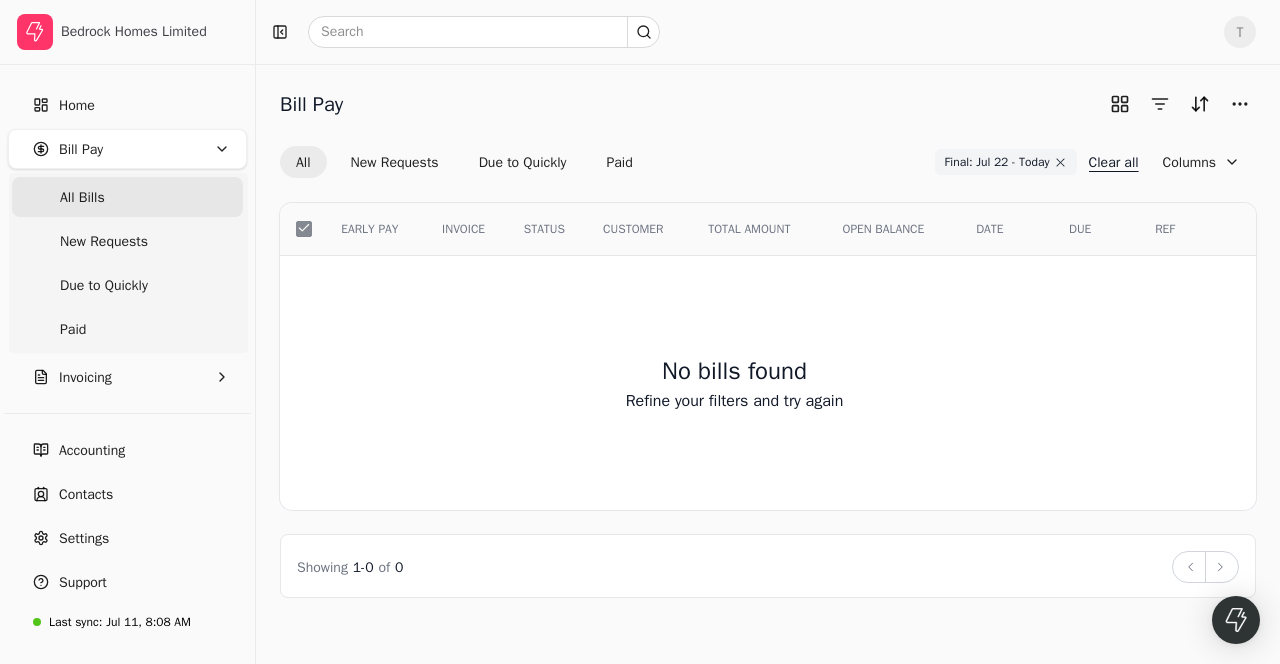 click on "Clear all" at bounding box center [1114, 162] 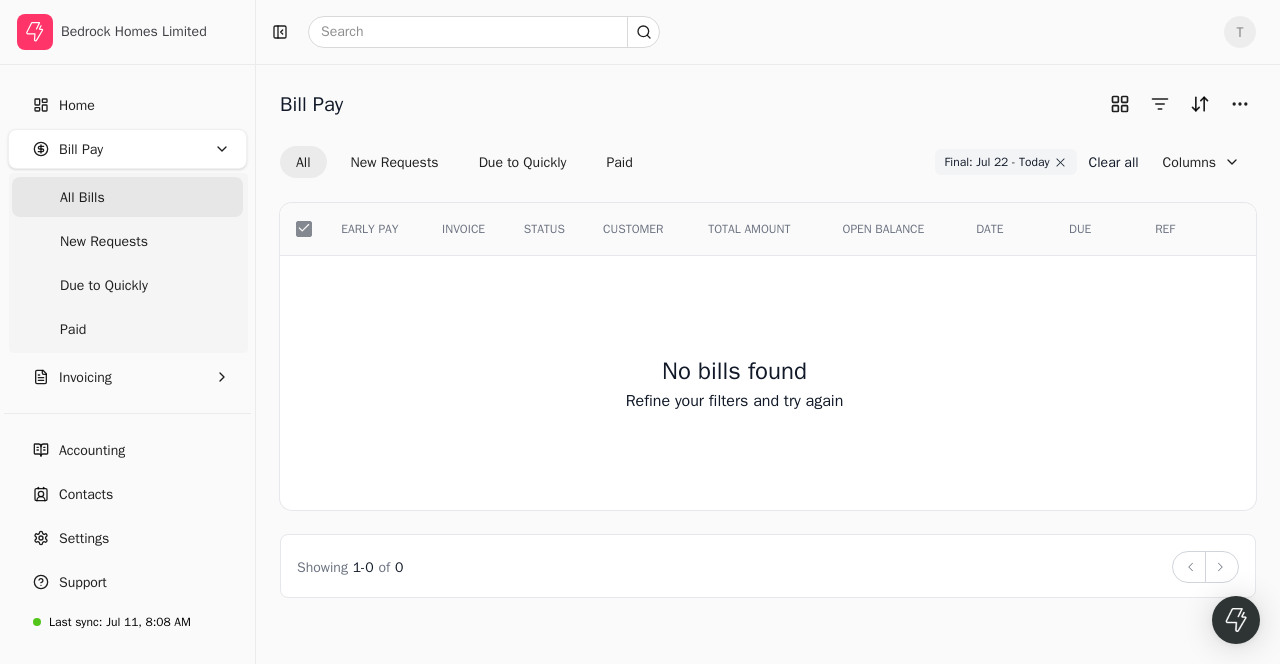 click on "DUE" at bounding box center (1095, 229) 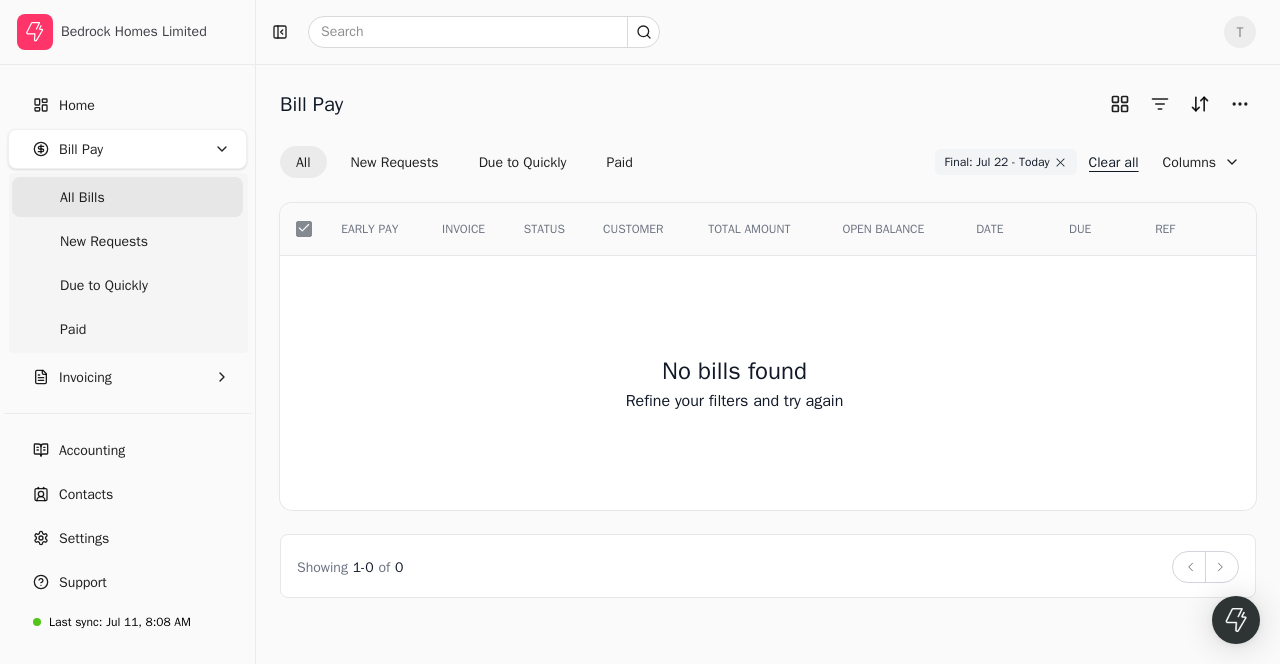 click on "Clear all" at bounding box center [1114, 162] 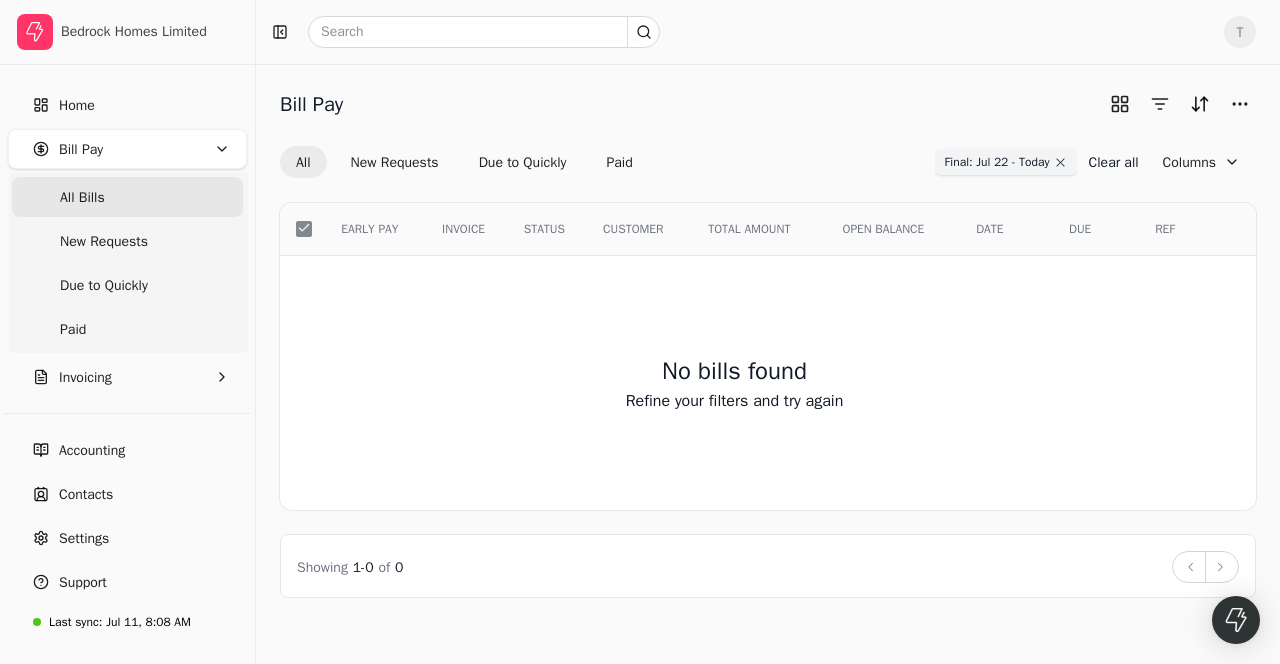 click 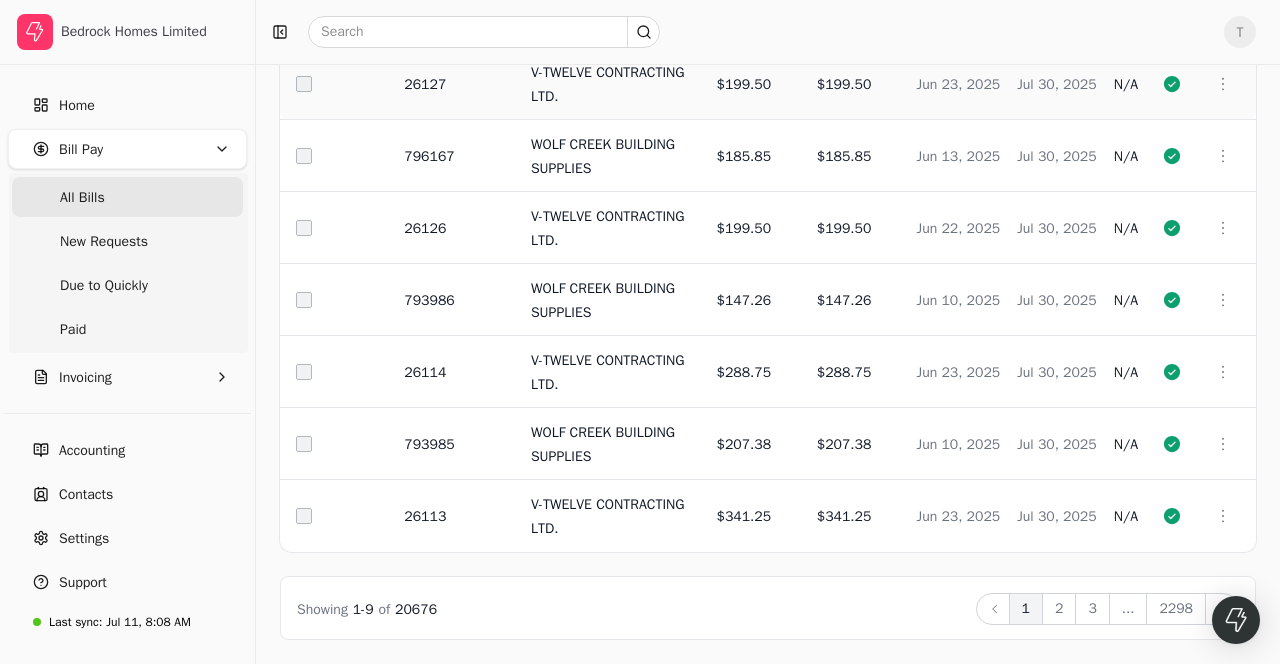 scroll, scrollTop: 0, scrollLeft: 0, axis: both 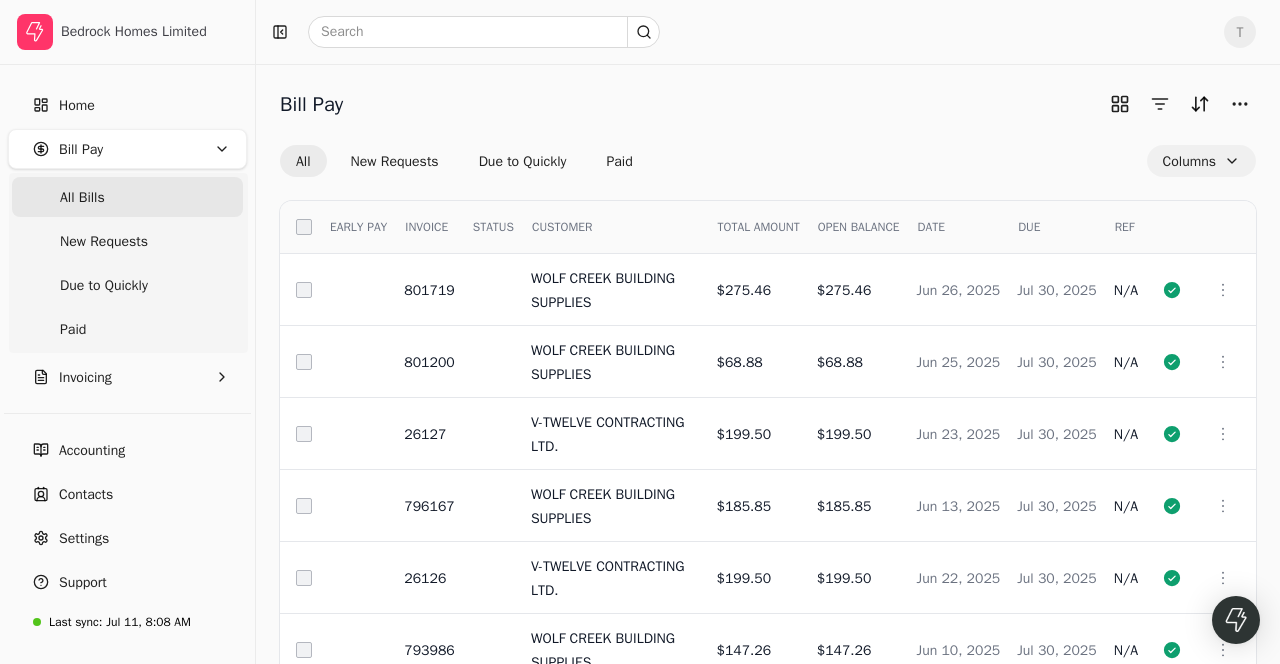 click on "Columns" at bounding box center (1201, 161) 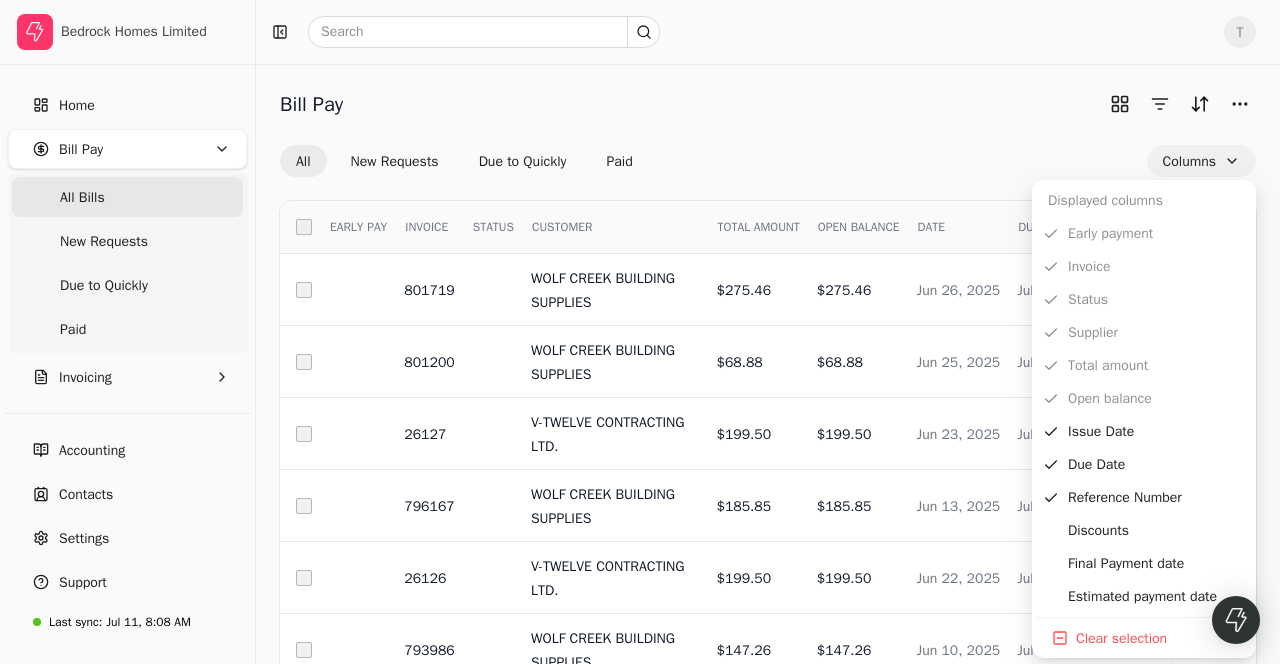 click on "Columns" at bounding box center [1201, 161] 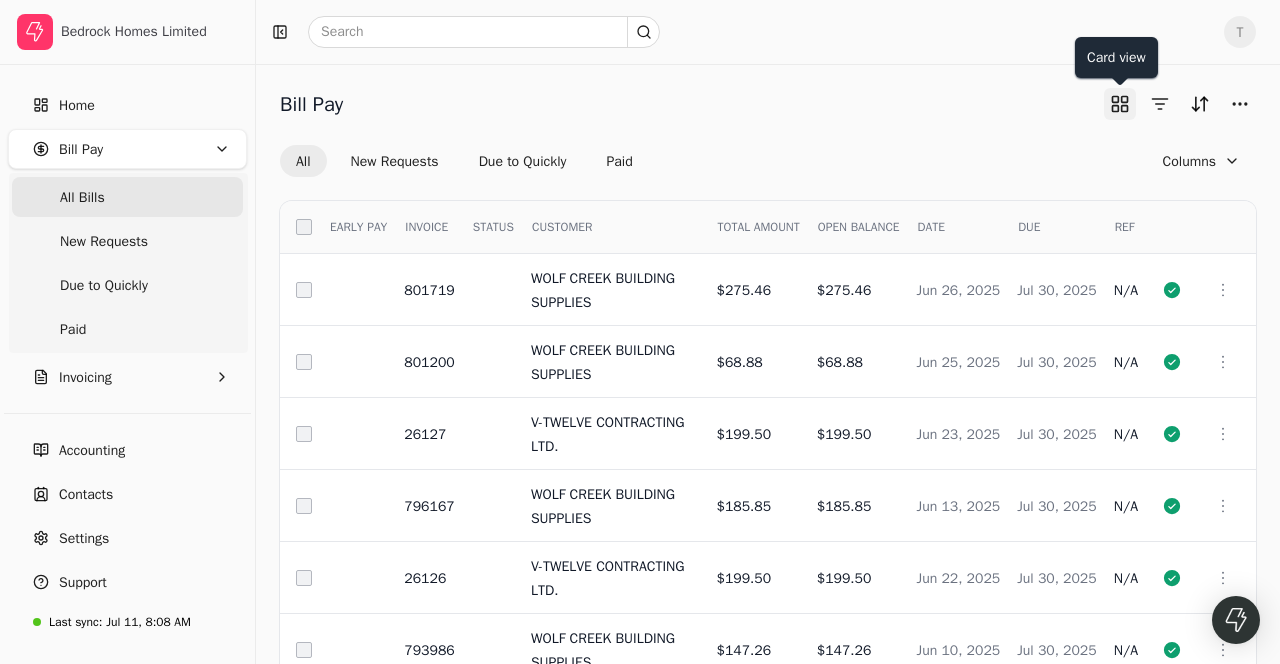 click at bounding box center [1120, 104] 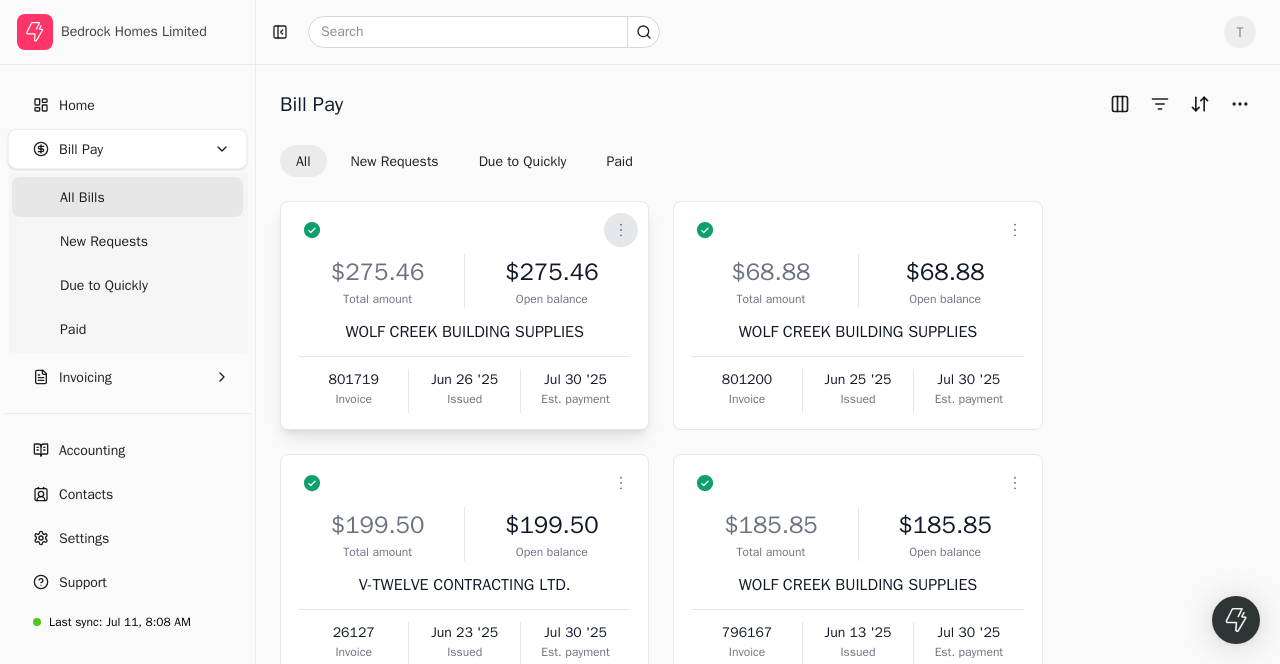 click 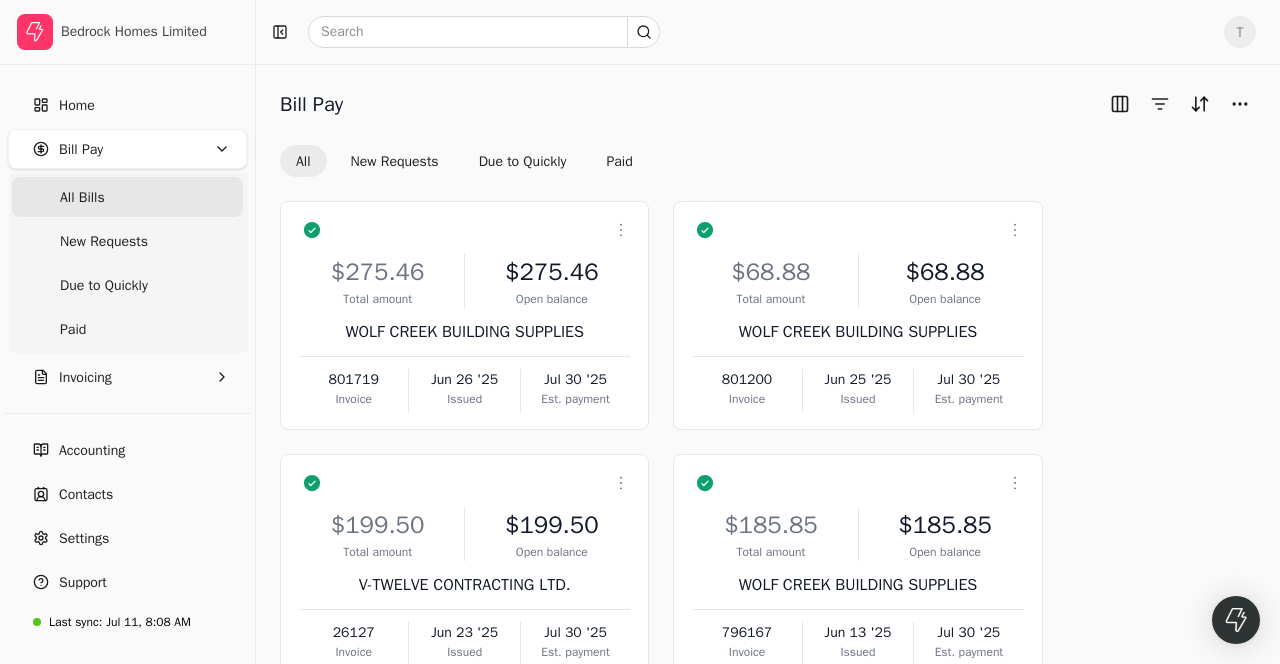 click on "T" at bounding box center [768, 32] 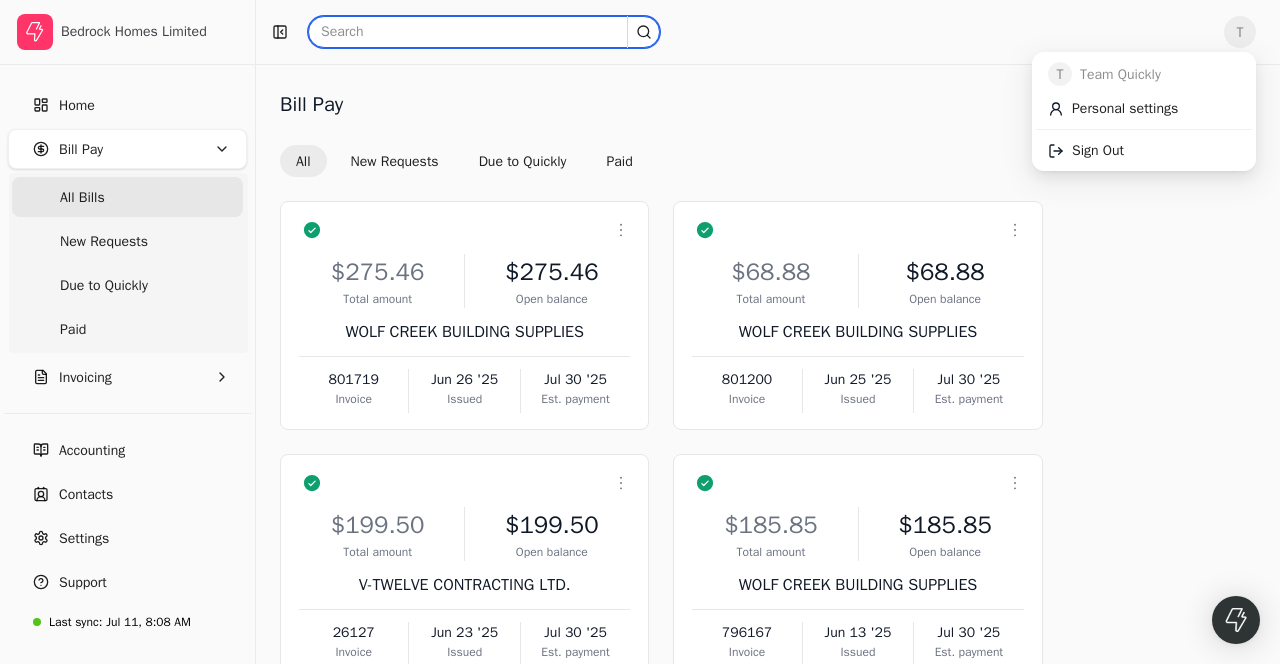 click at bounding box center (484, 32) 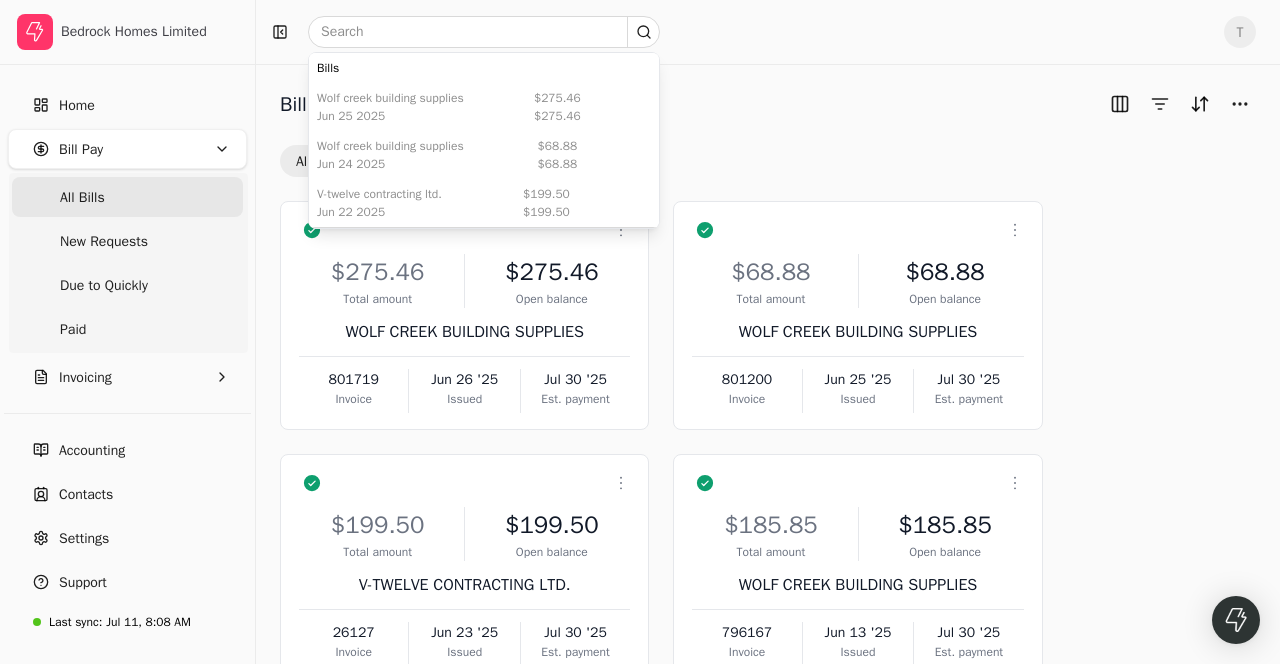 click on "Bill Pay" at bounding box center [311, 105] 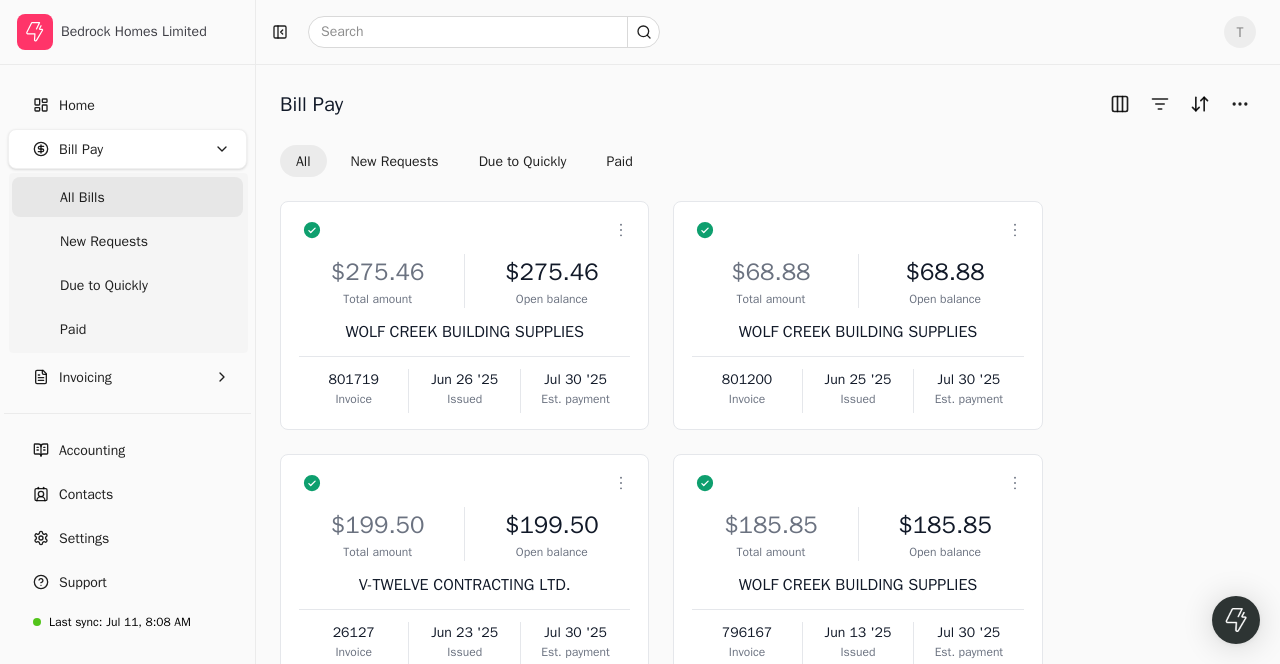 scroll, scrollTop: 26, scrollLeft: 0, axis: vertical 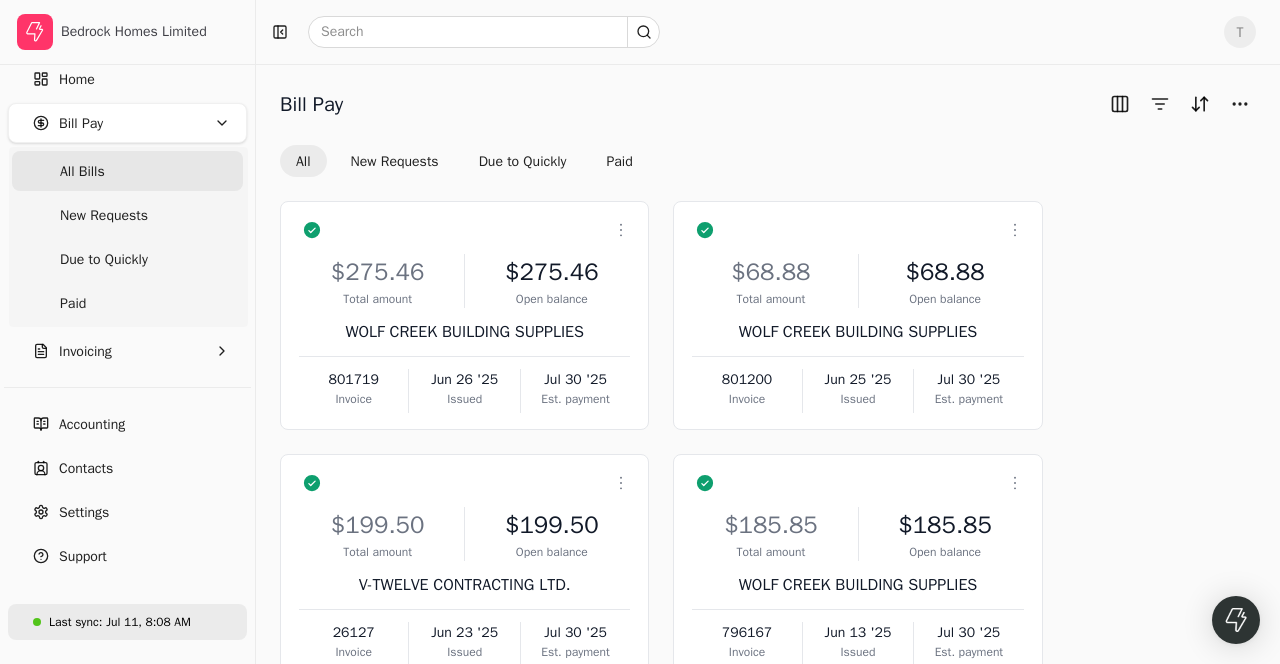 click on "Last sync: Jul 11, 8:08 AM" at bounding box center [112, 622] 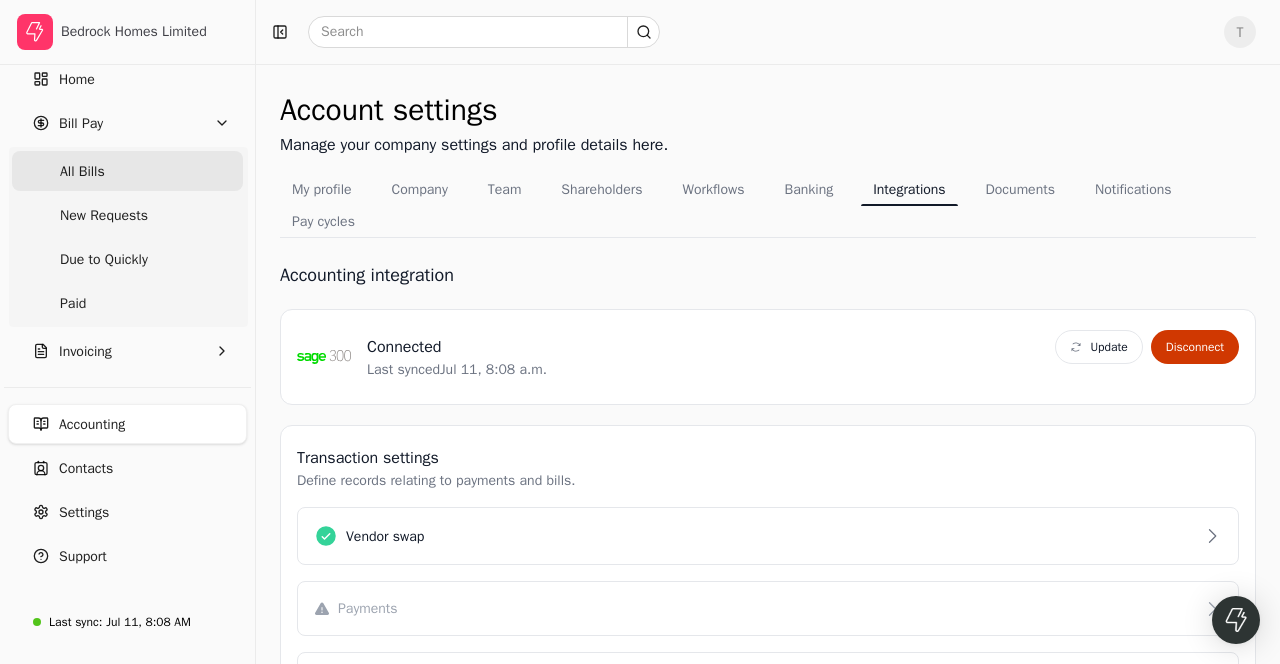 click on "All Bills" at bounding box center (127, 171) 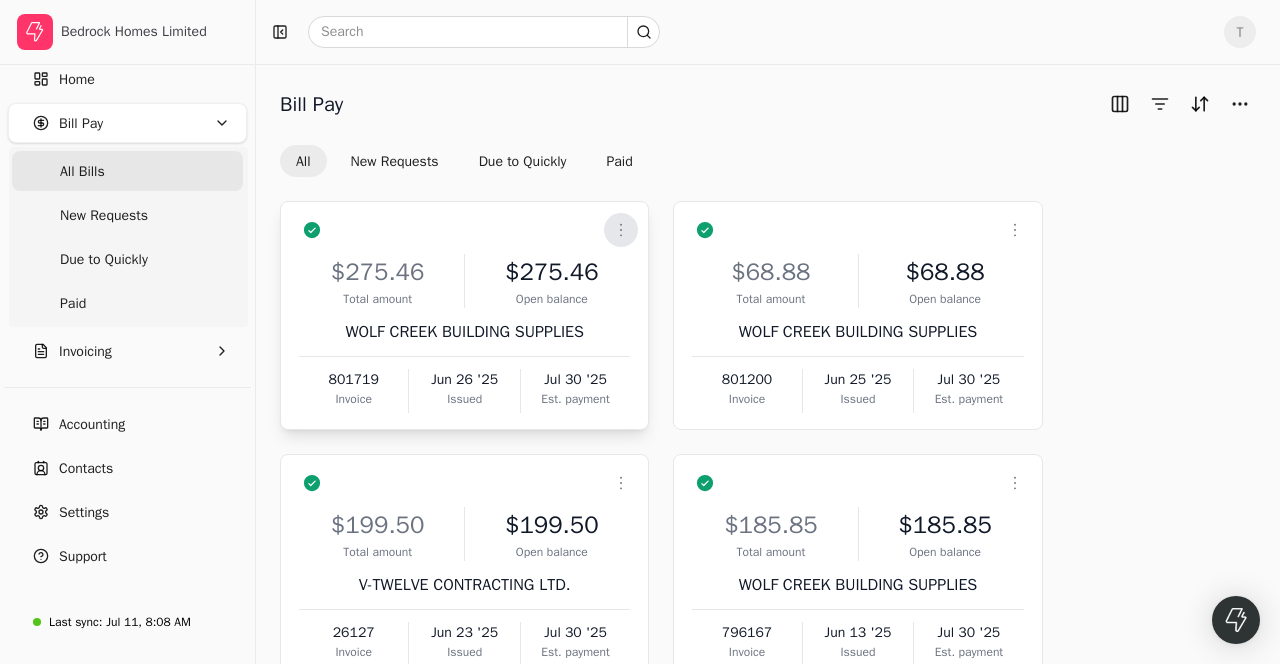 click 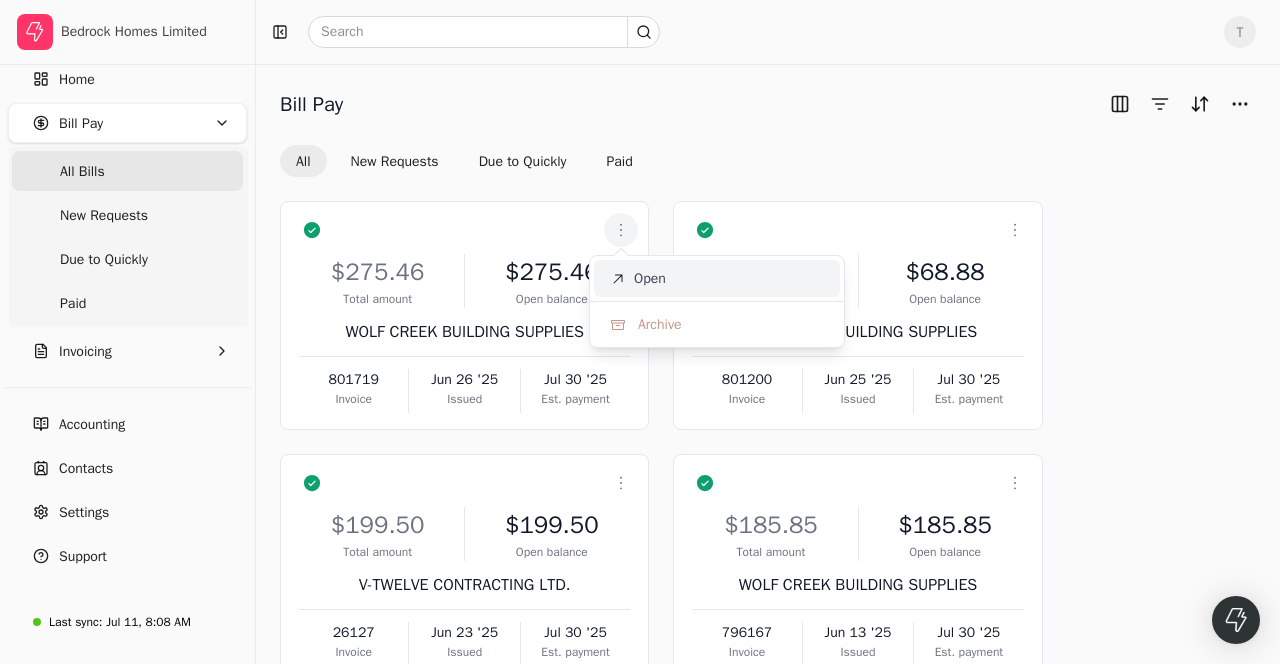 click on "Open" at bounding box center [717, 278] 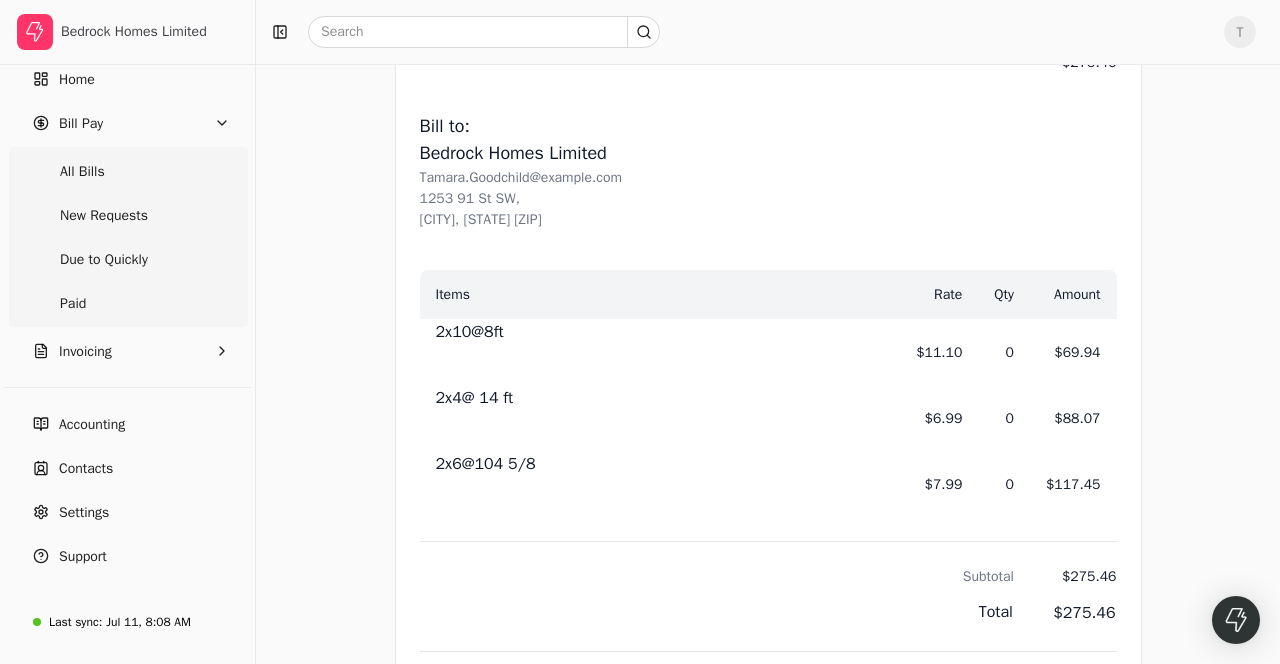 scroll, scrollTop: 1261, scrollLeft: 0, axis: vertical 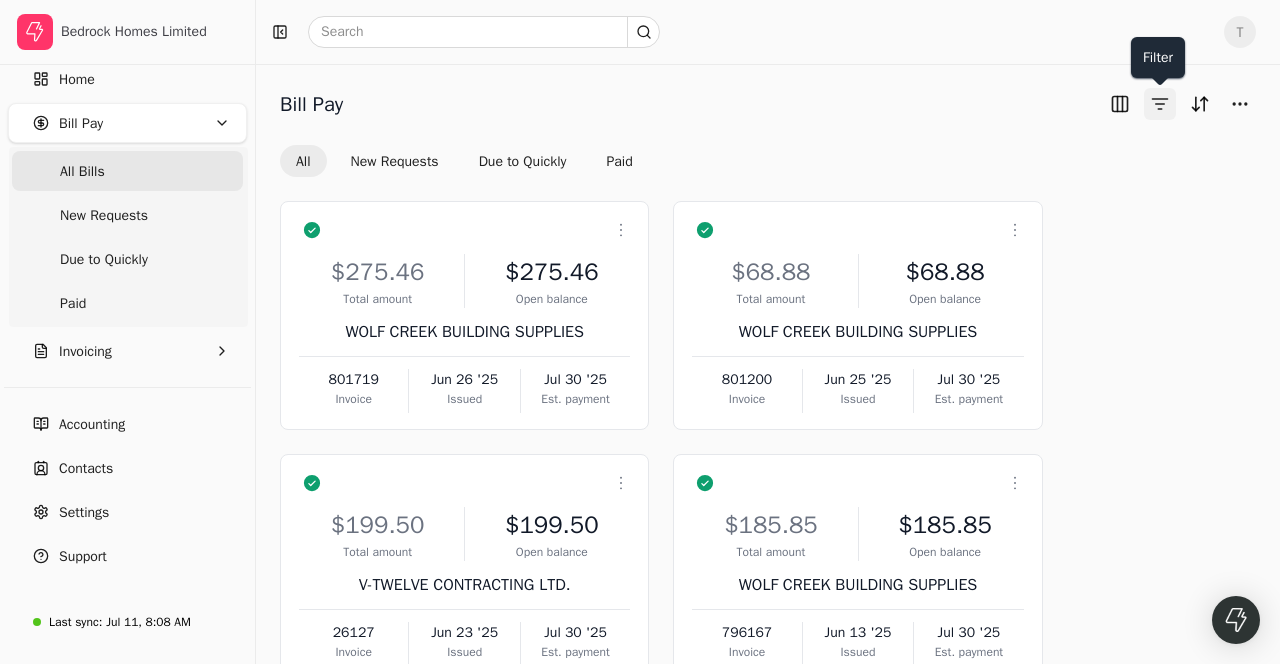 click at bounding box center (1160, 104) 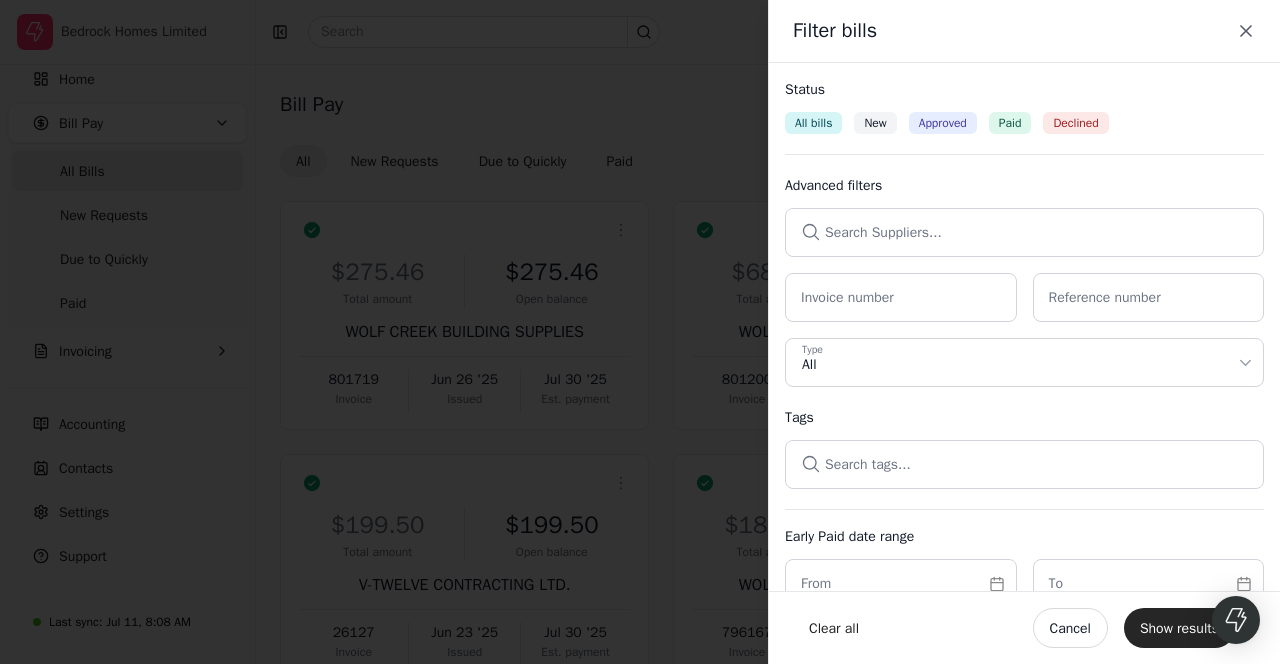 click on "Paid" at bounding box center [1010, 123] 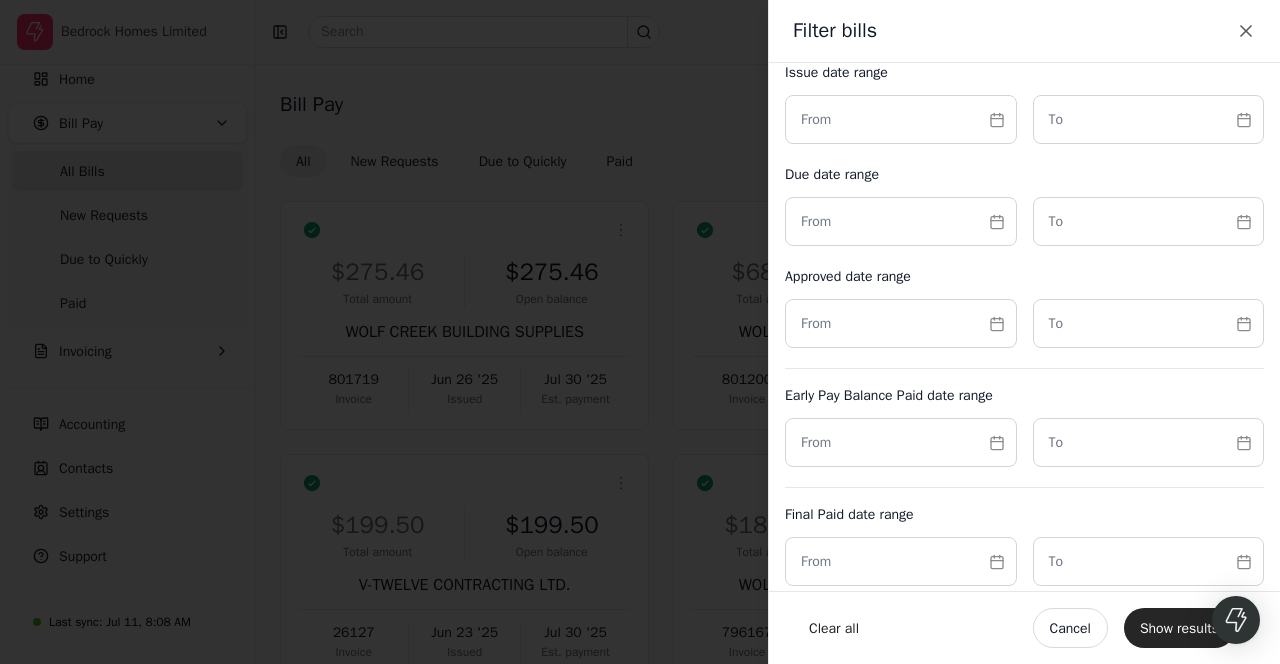scroll, scrollTop: 699, scrollLeft: 0, axis: vertical 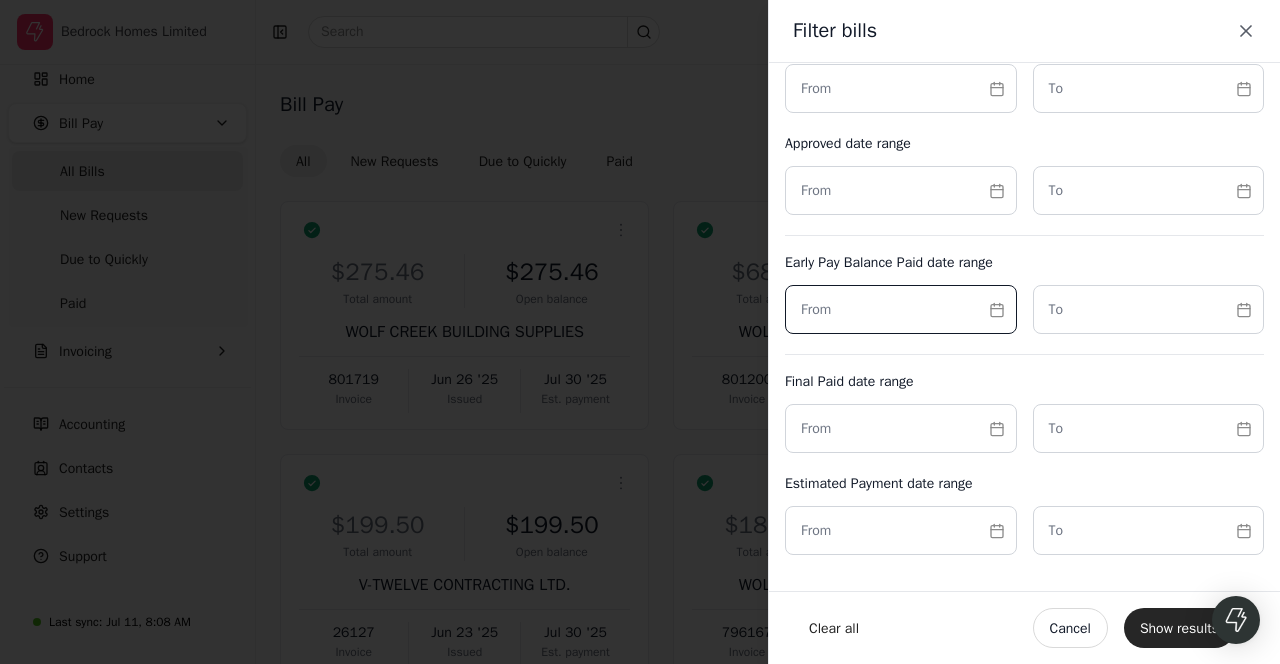 click at bounding box center (901, 309) 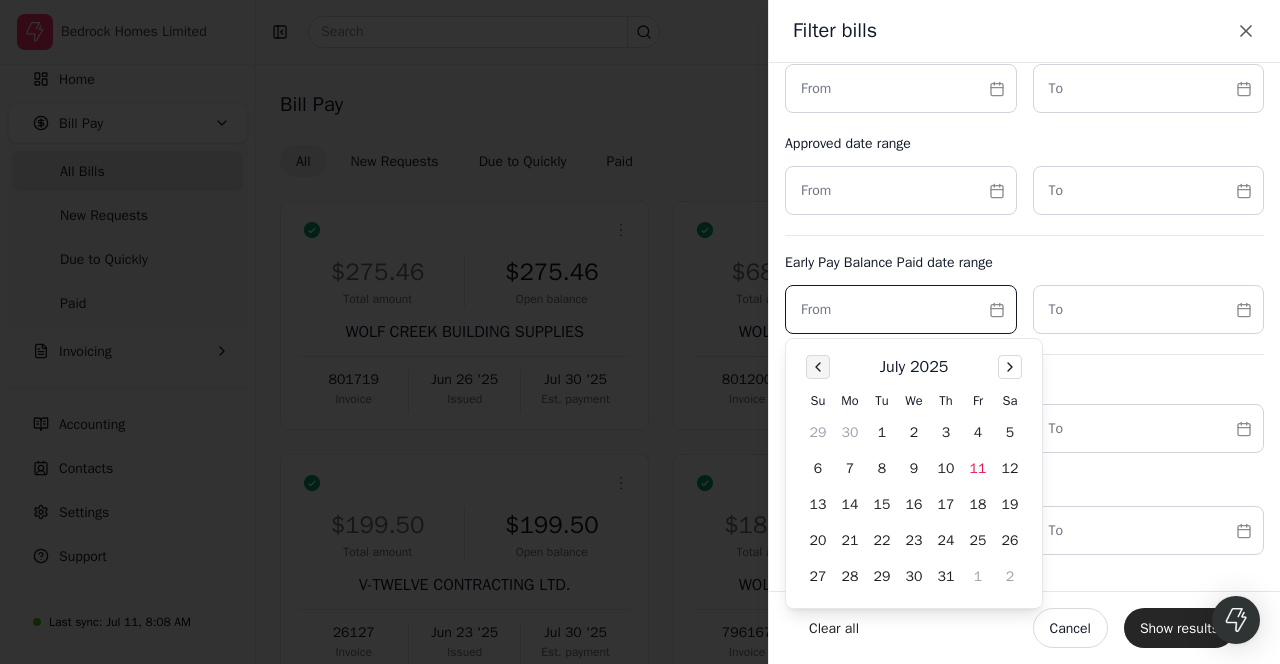 click at bounding box center (818, 367) 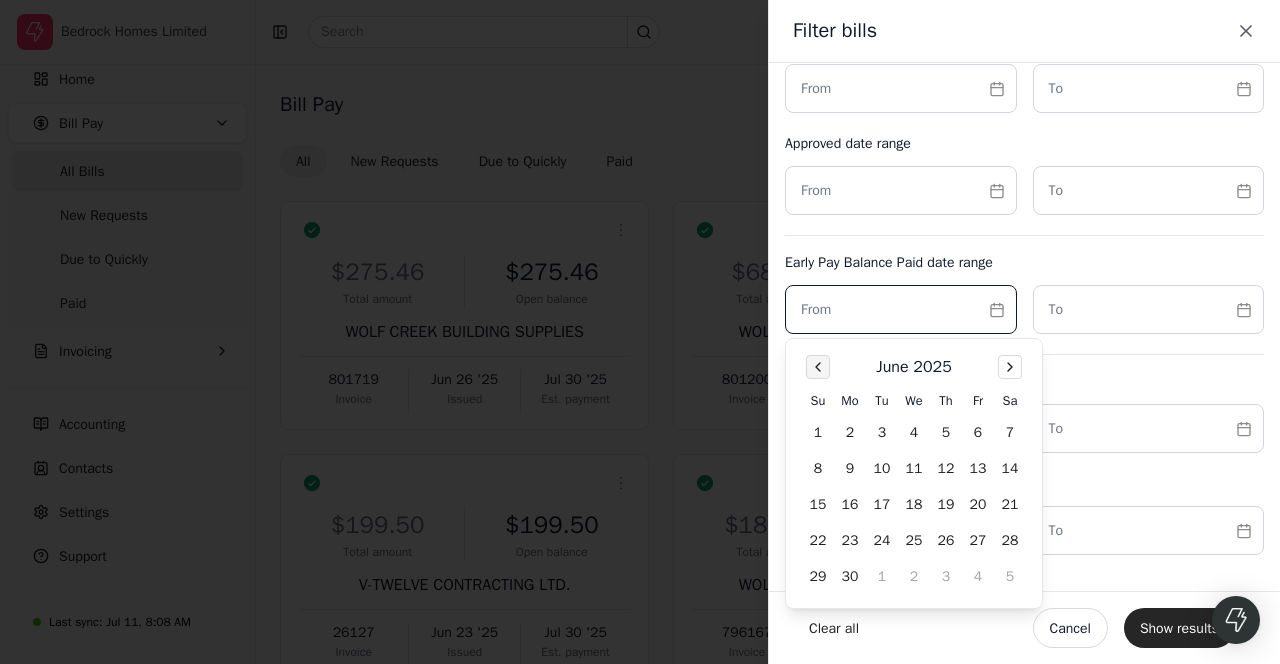 click at bounding box center (818, 367) 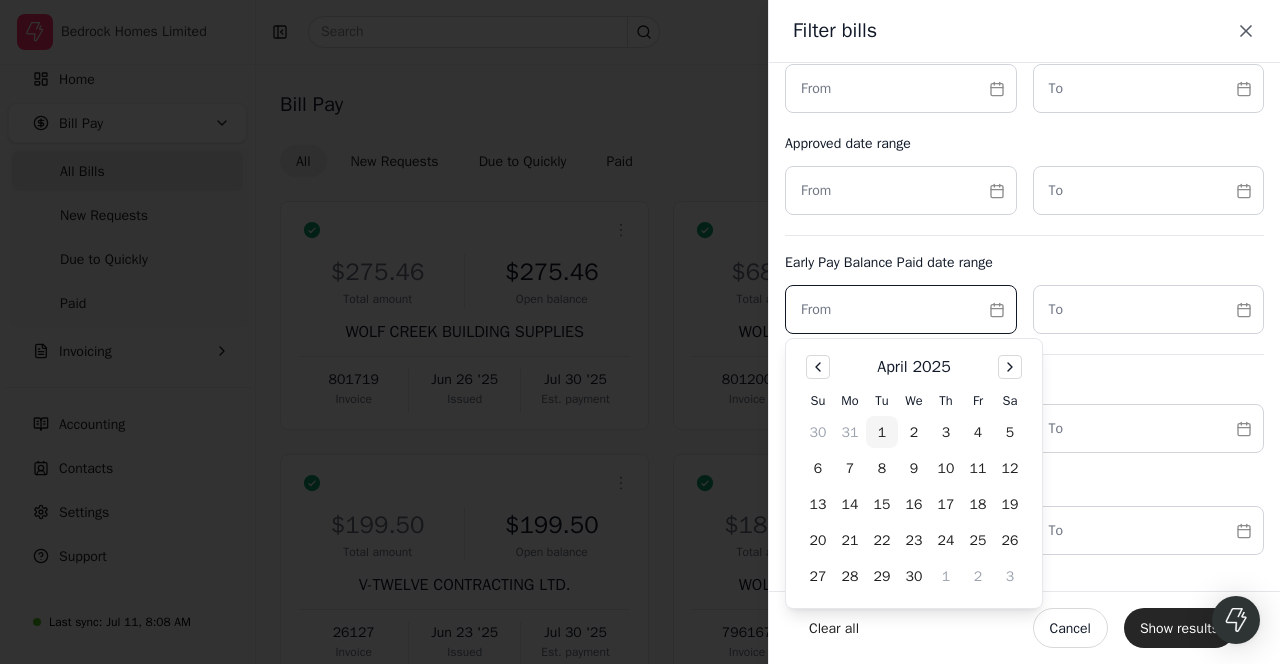 click on "1" at bounding box center (882, 432) 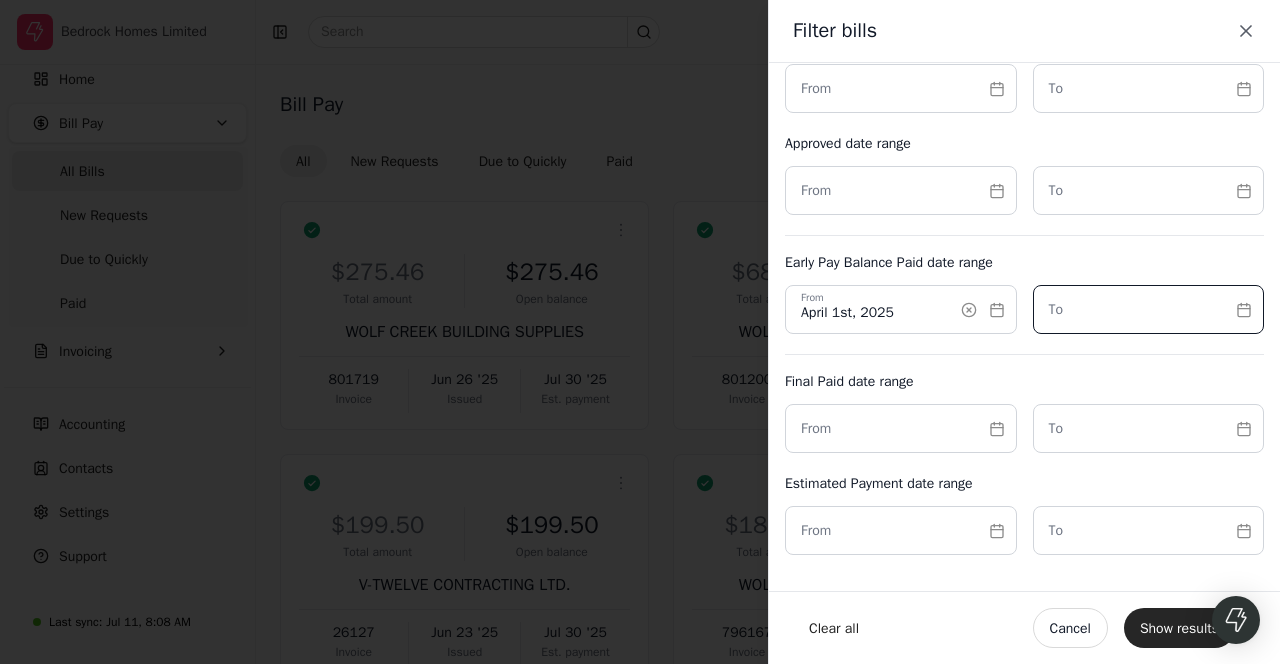 click at bounding box center (1149, 309) 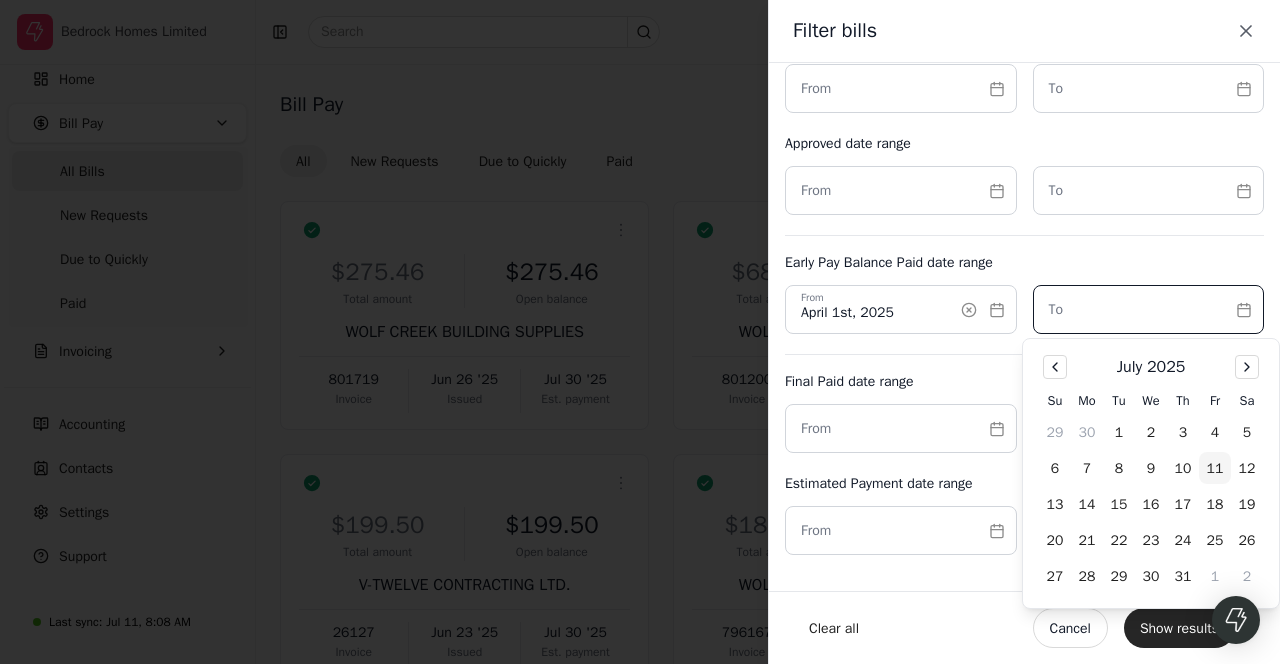 click on "11" at bounding box center (1215, 468) 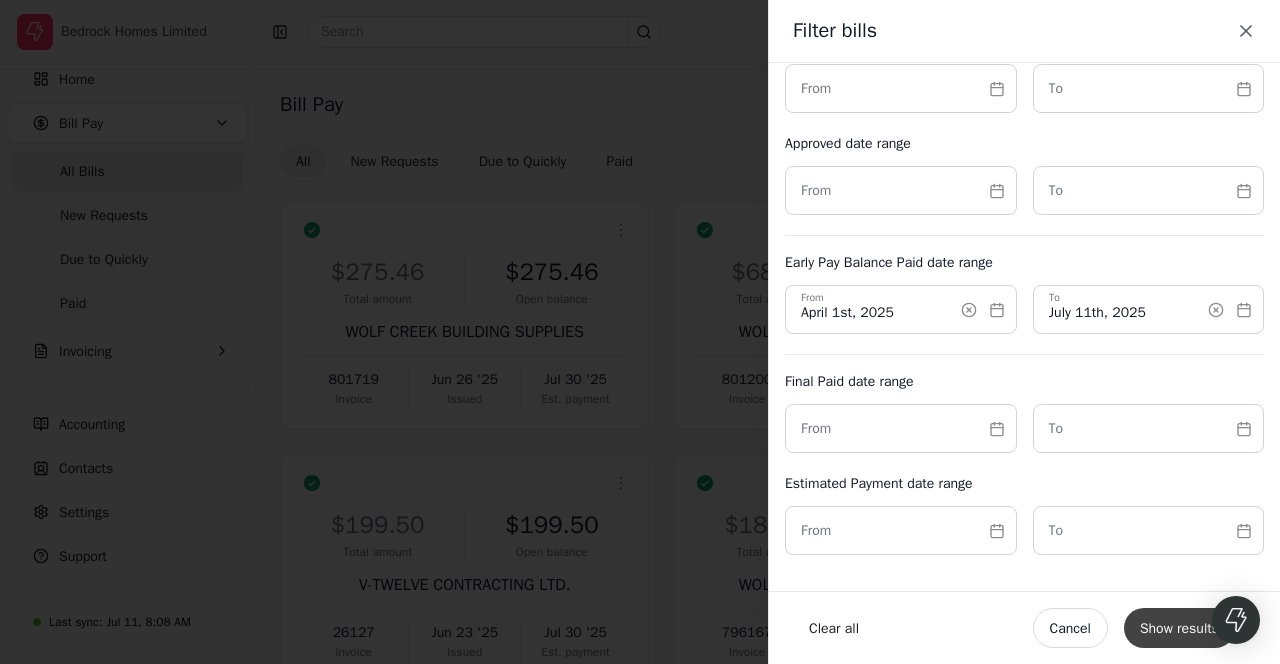 click on "Show results" at bounding box center (1179, 628) 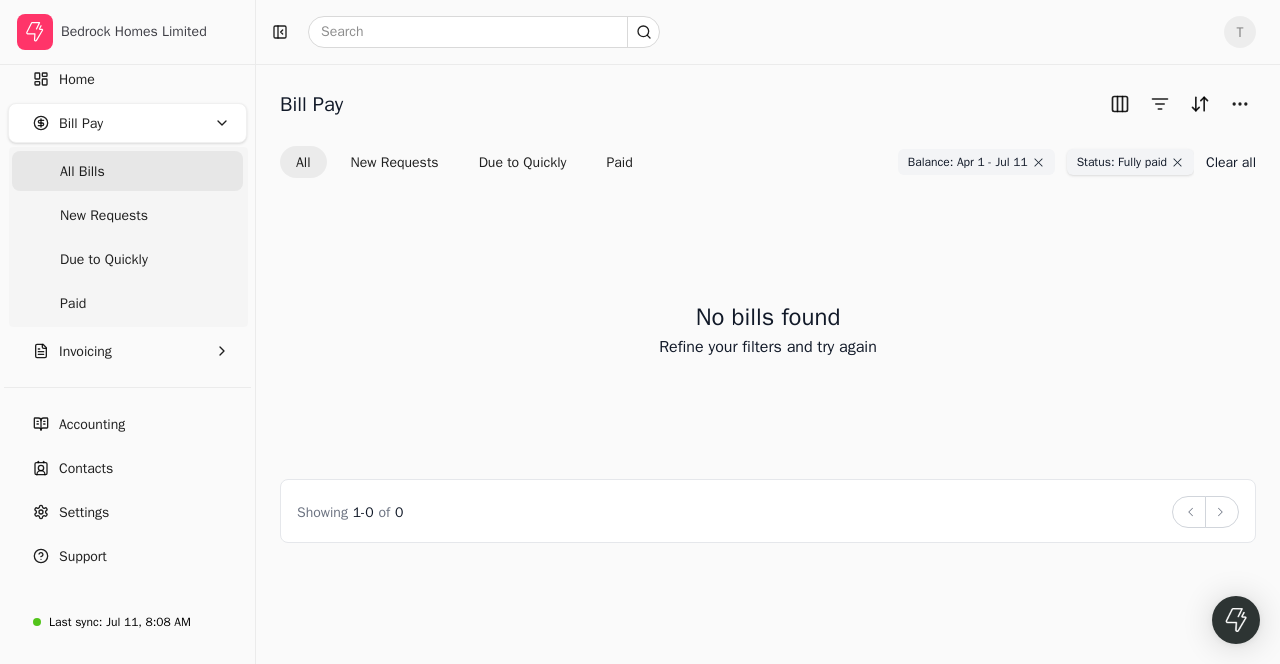 click 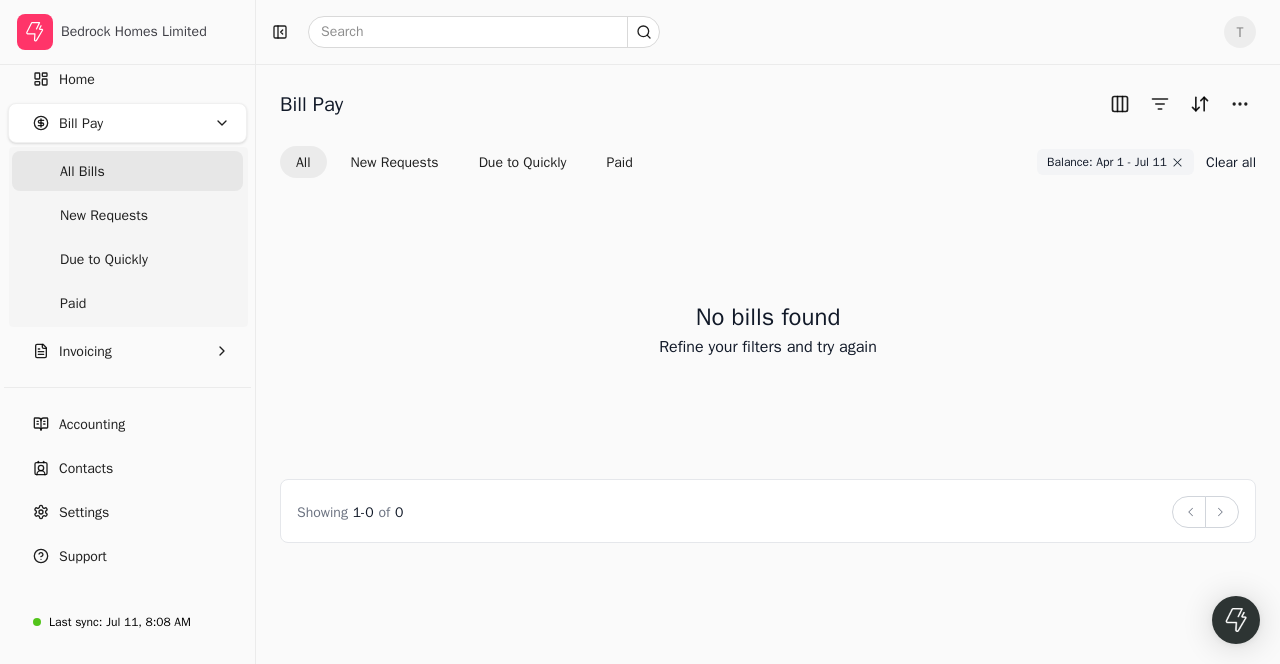 click 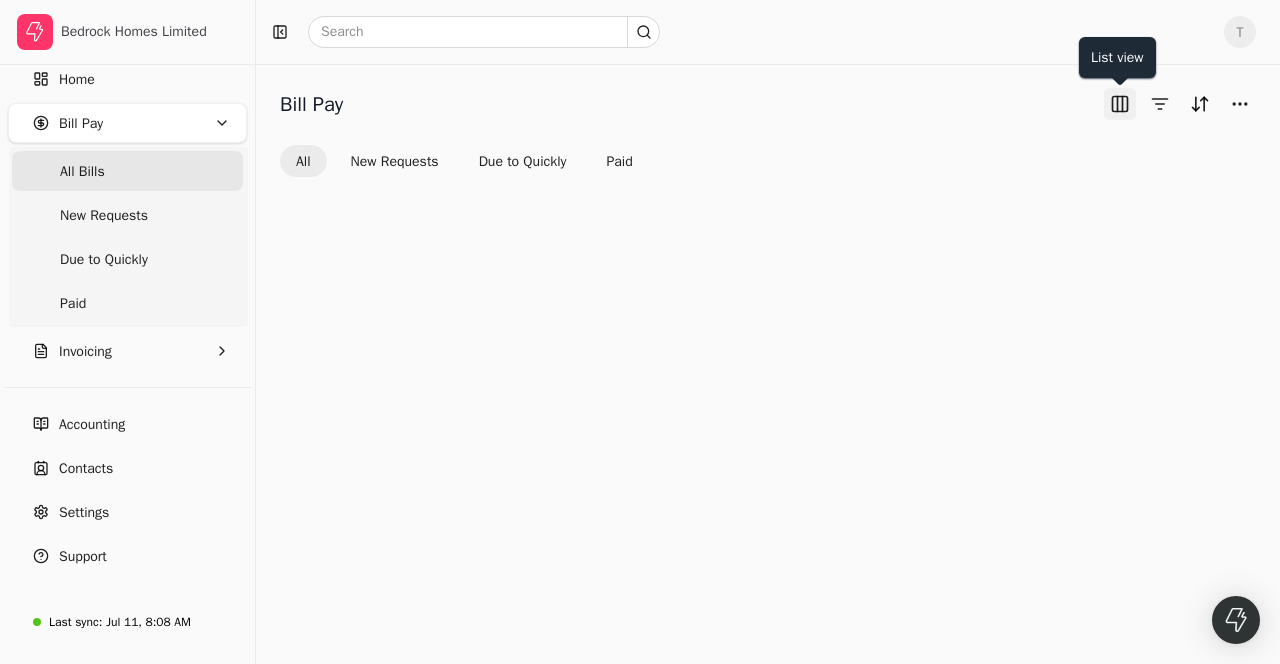 click at bounding box center (1120, 104) 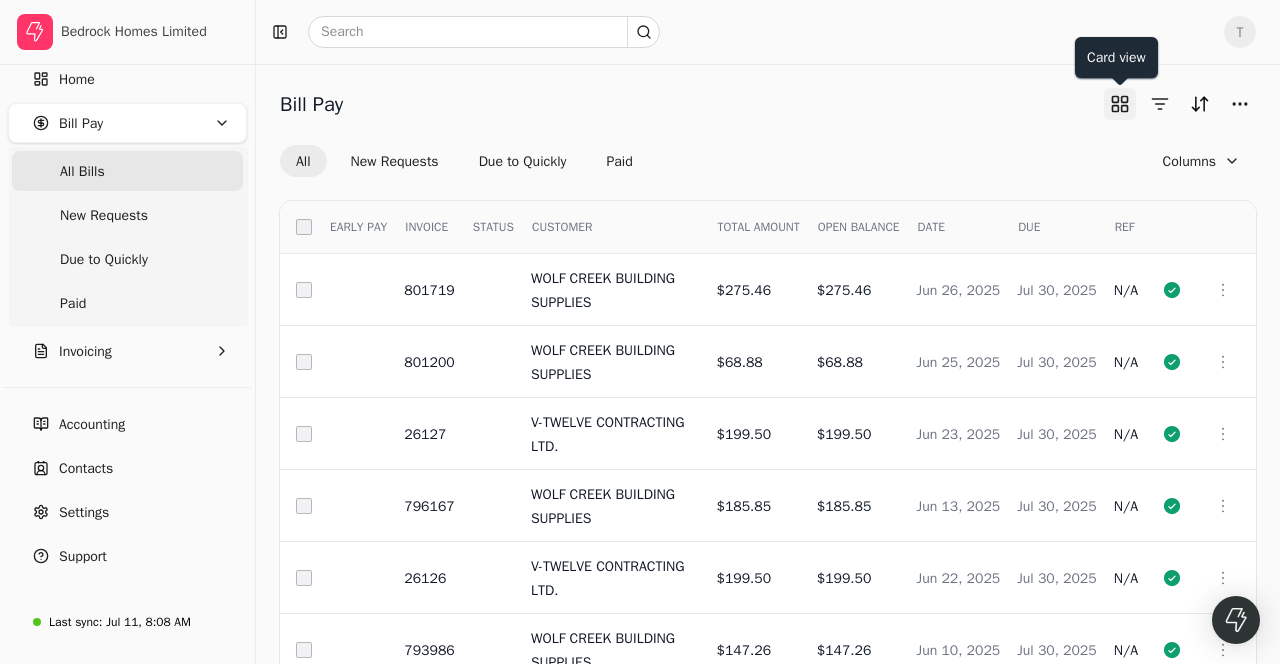click at bounding box center (1120, 104) 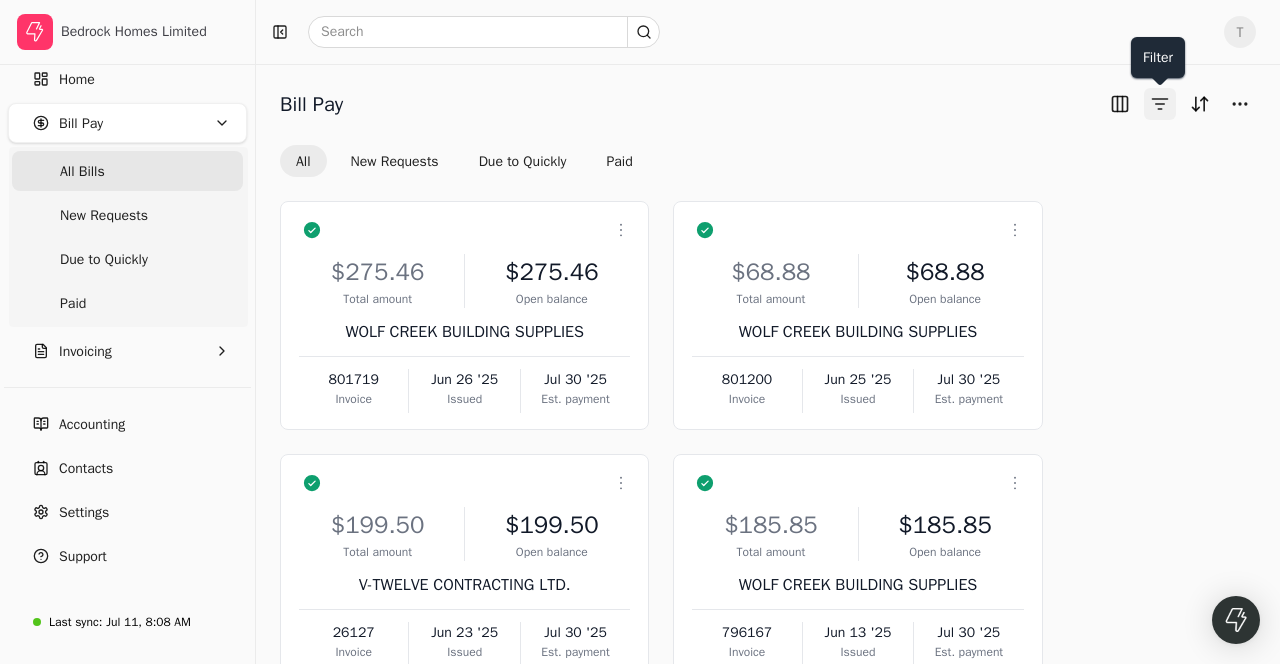 click at bounding box center [1160, 104] 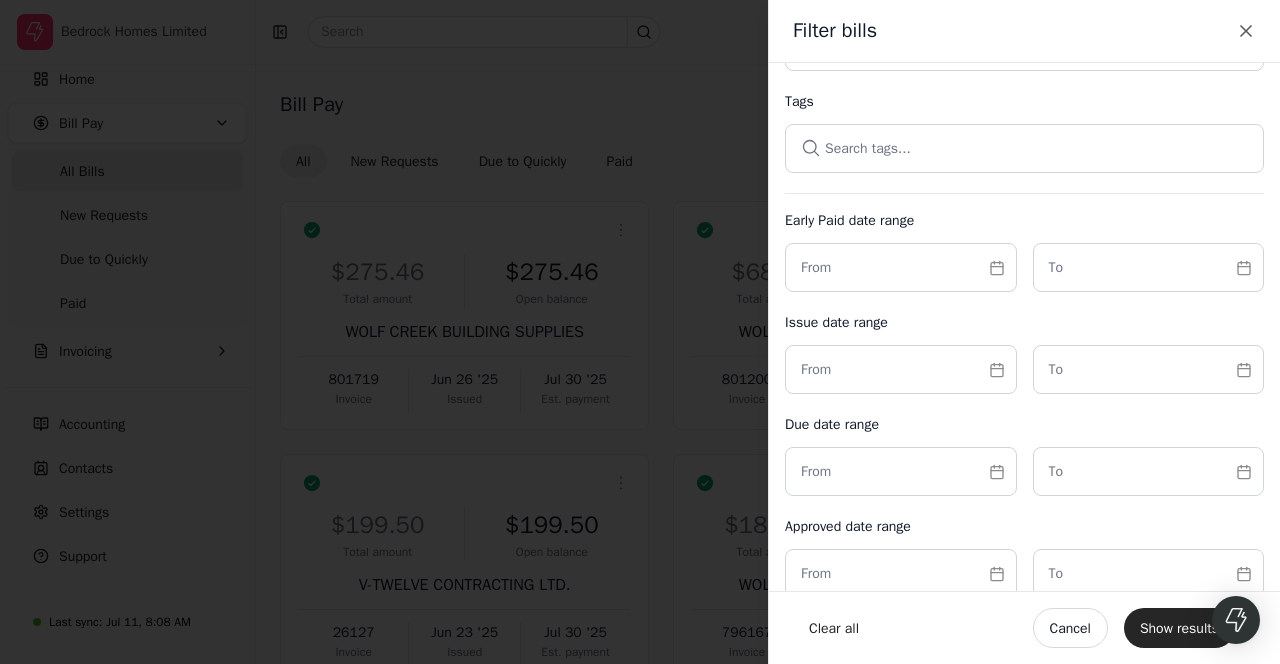 scroll, scrollTop: 318, scrollLeft: 0, axis: vertical 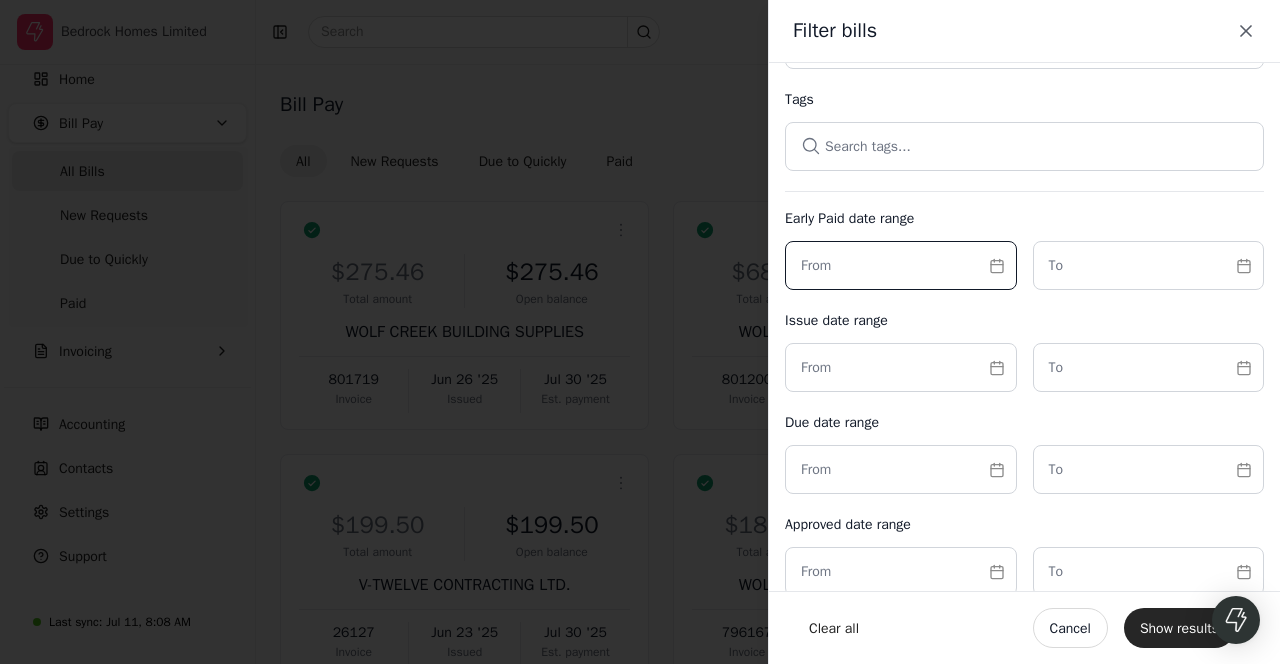 click at bounding box center (901, 265) 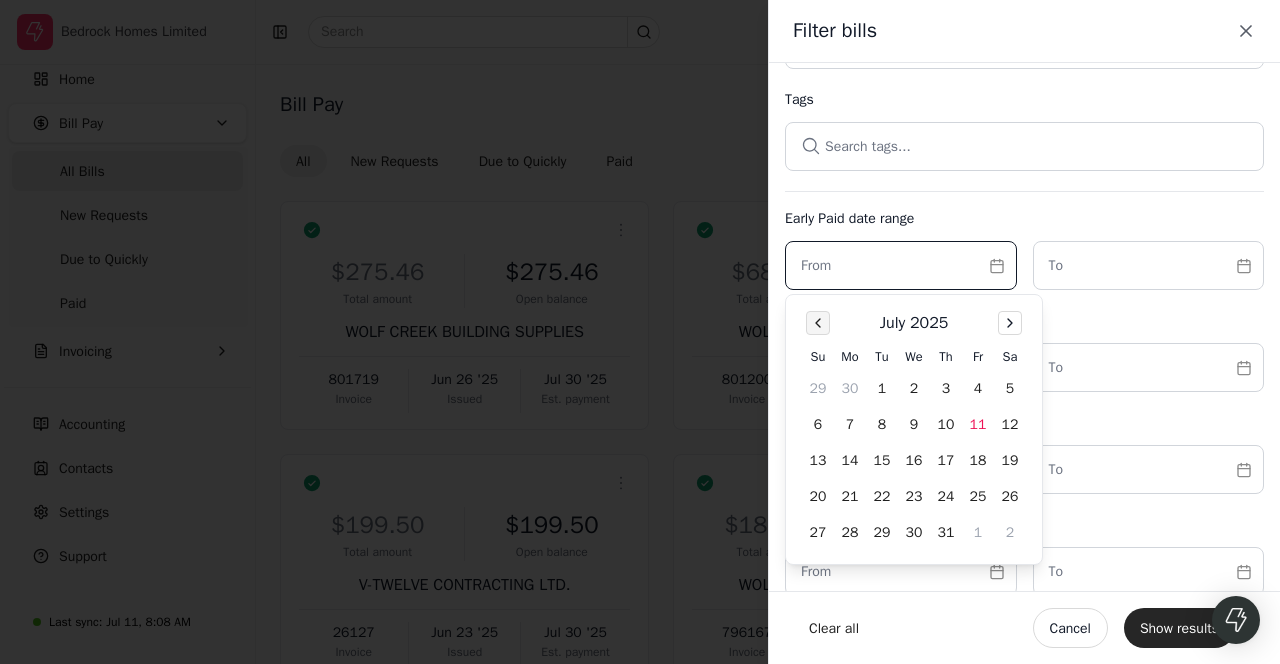 click at bounding box center (818, 323) 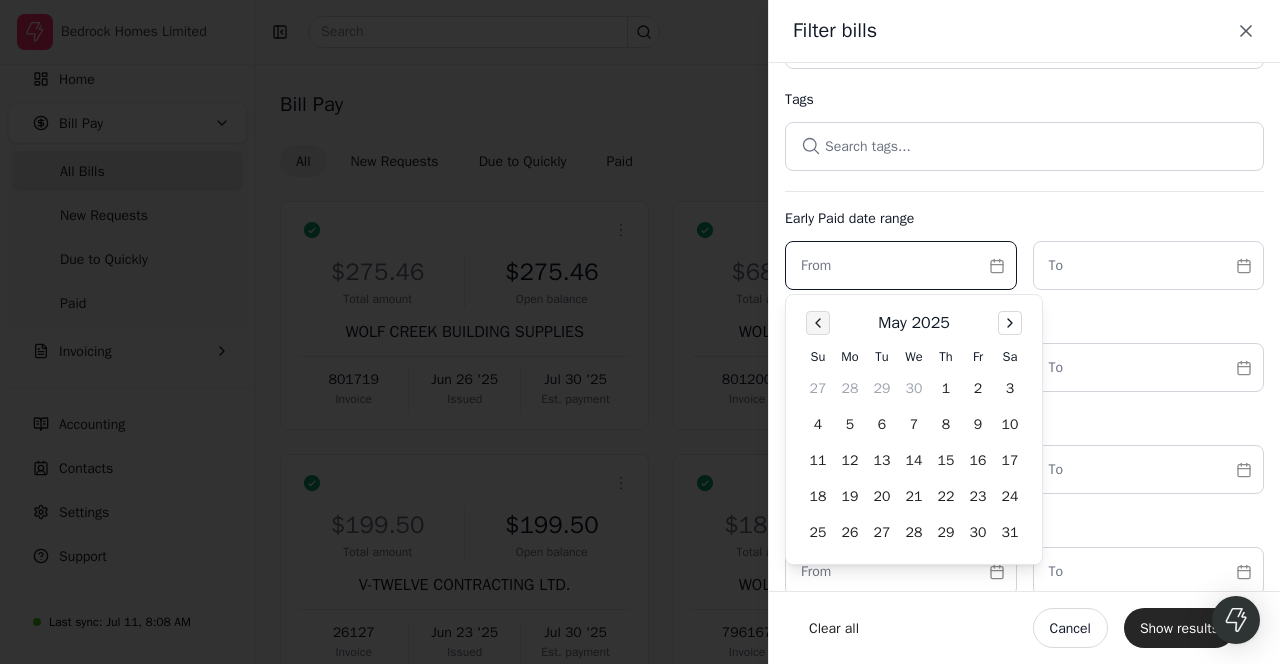 click at bounding box center [818, 323] 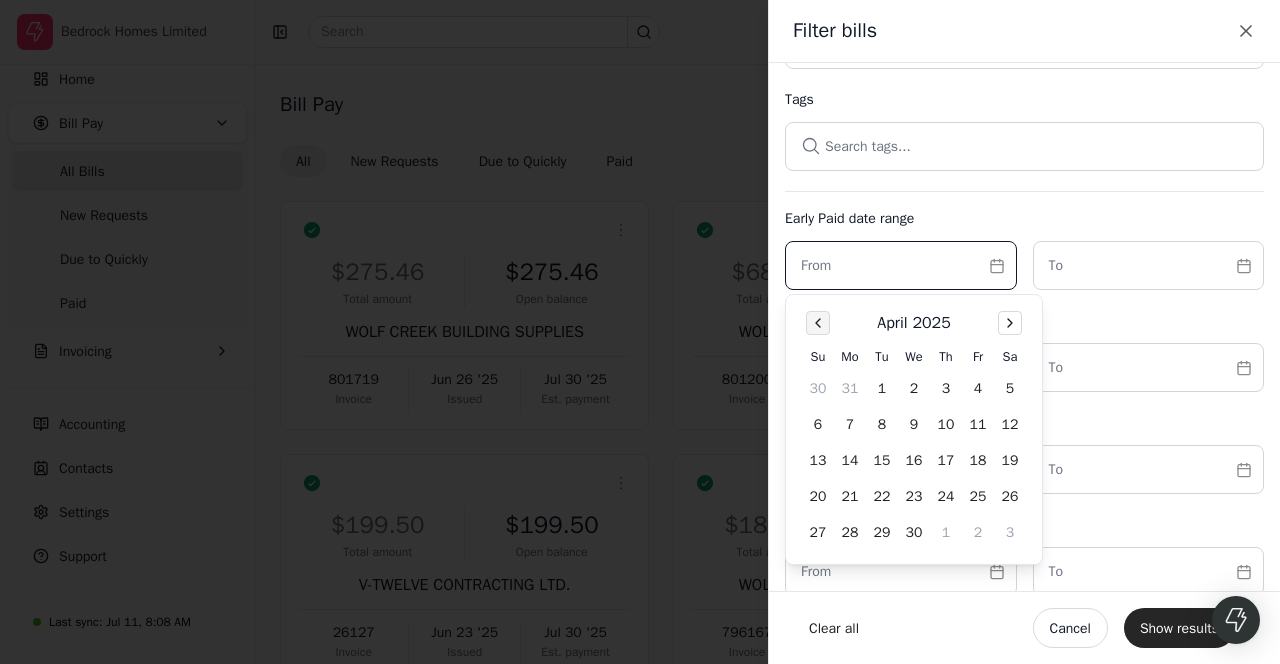 click at bounding box center [818, 323] 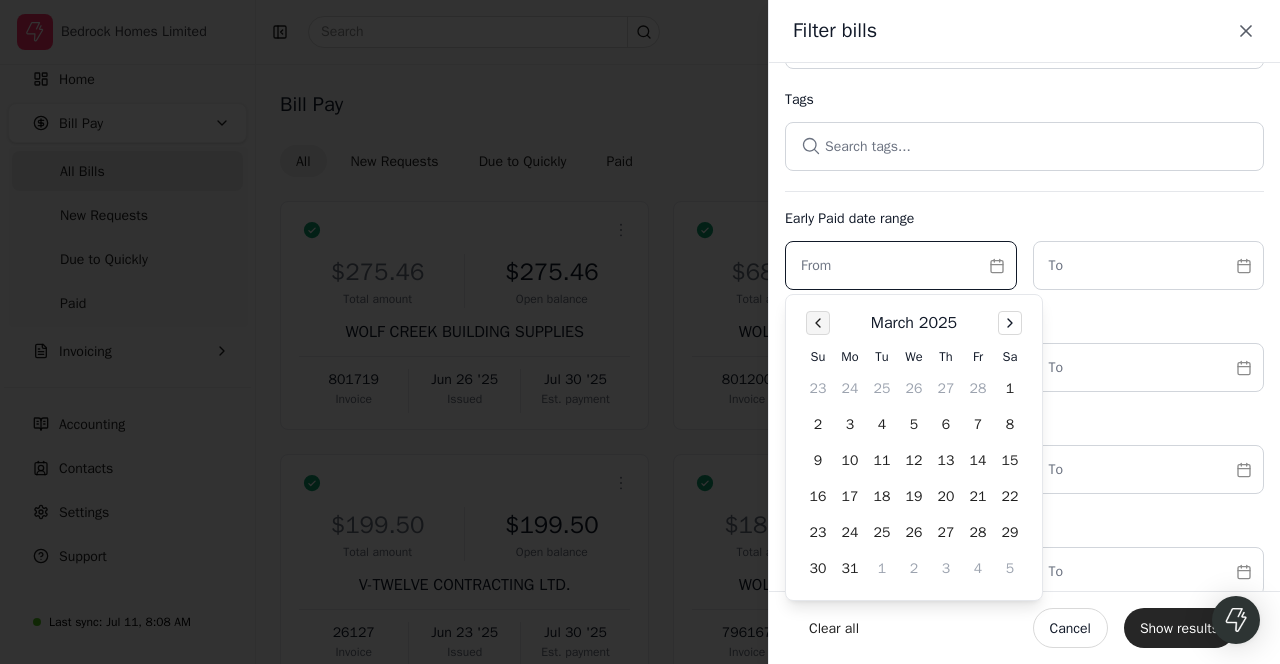 click at bounding box center (818, 323) 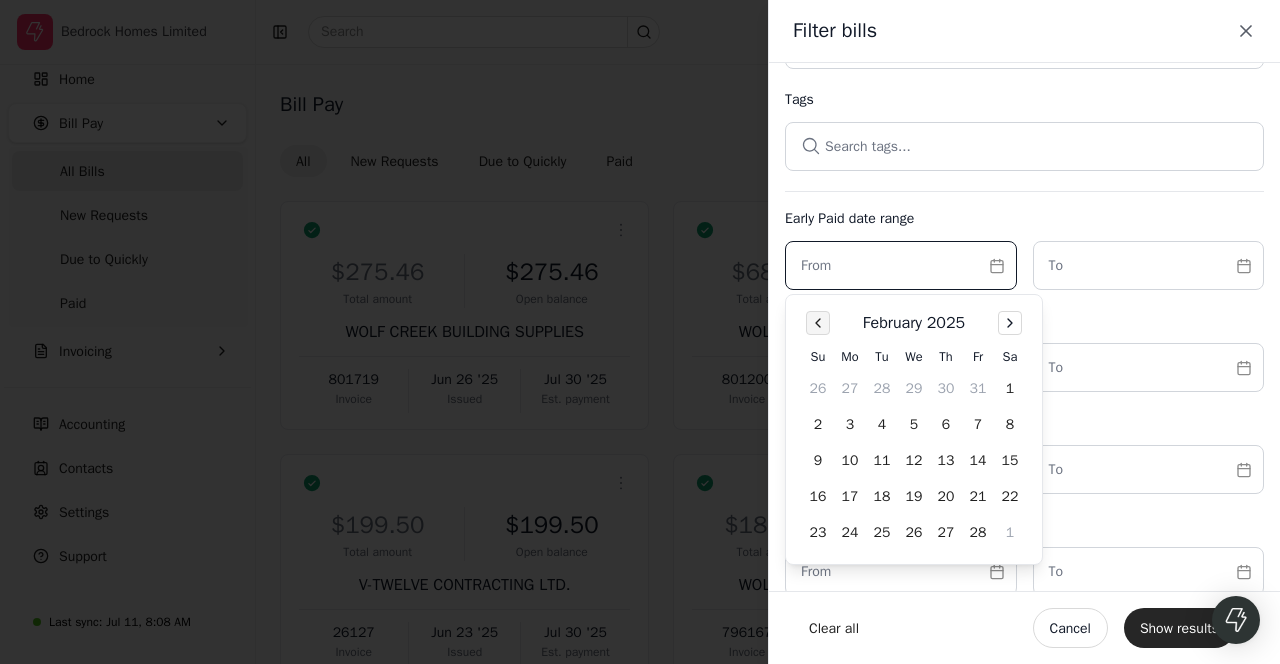 click at bounding box center (818, 323) 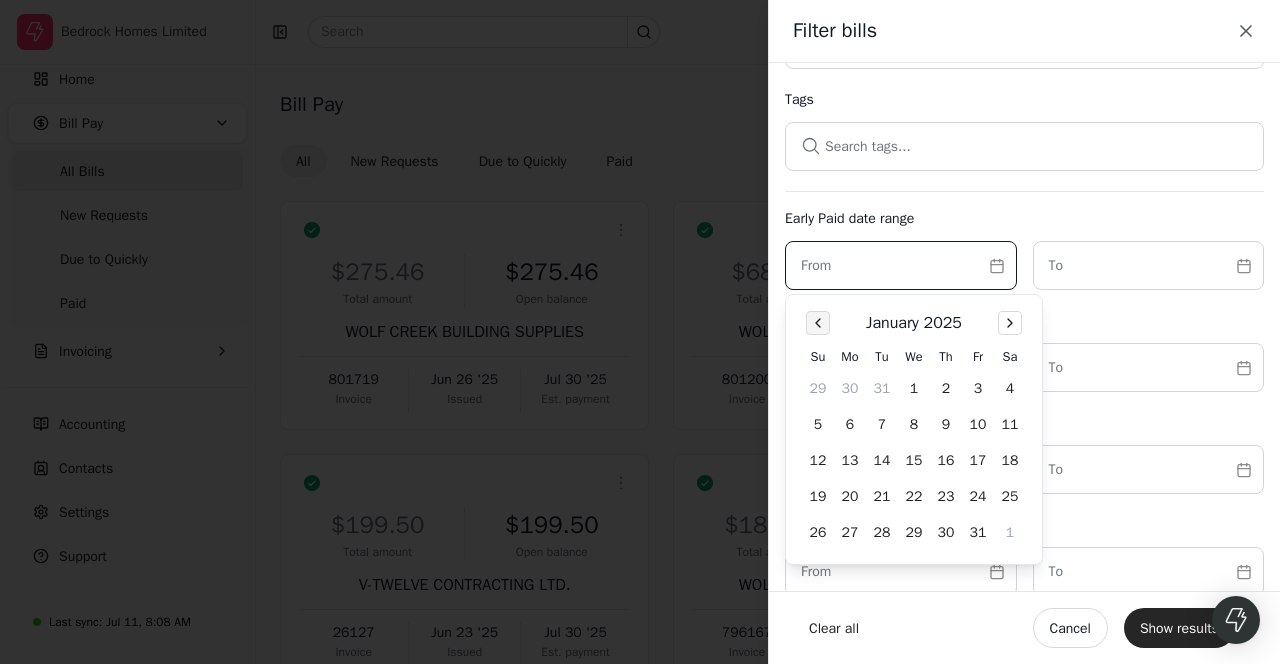 click at bounding box center (818, 323) 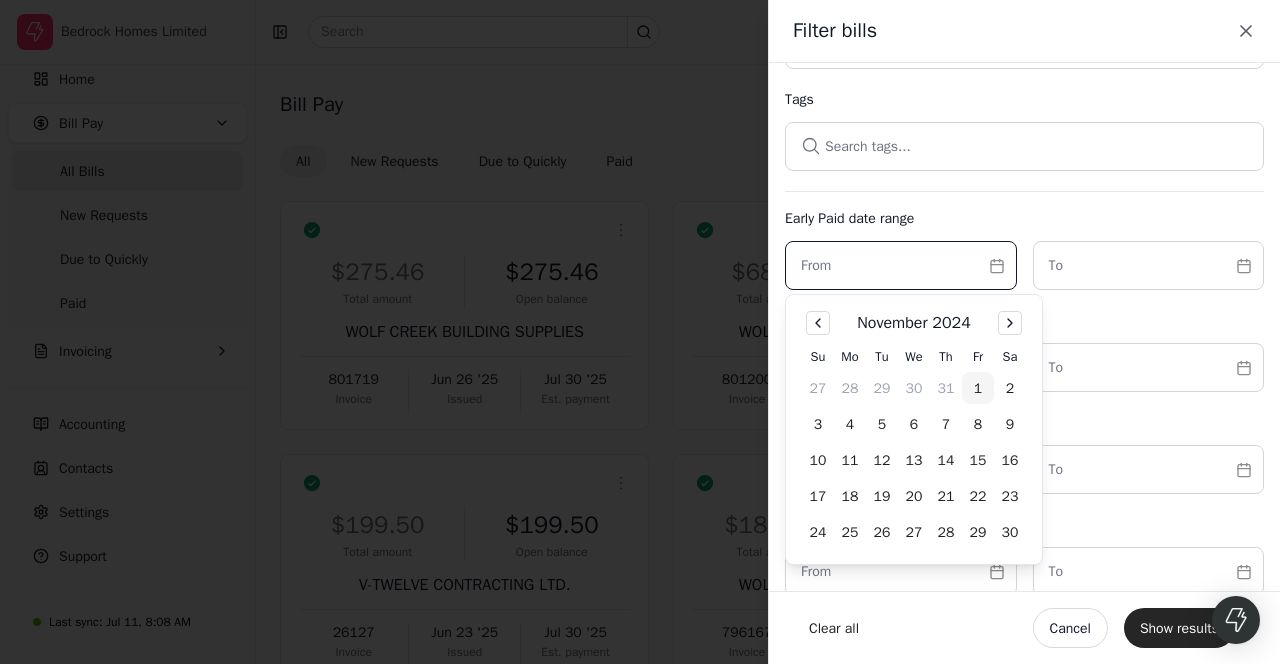 click on "1" at bounding box center (978, 388) 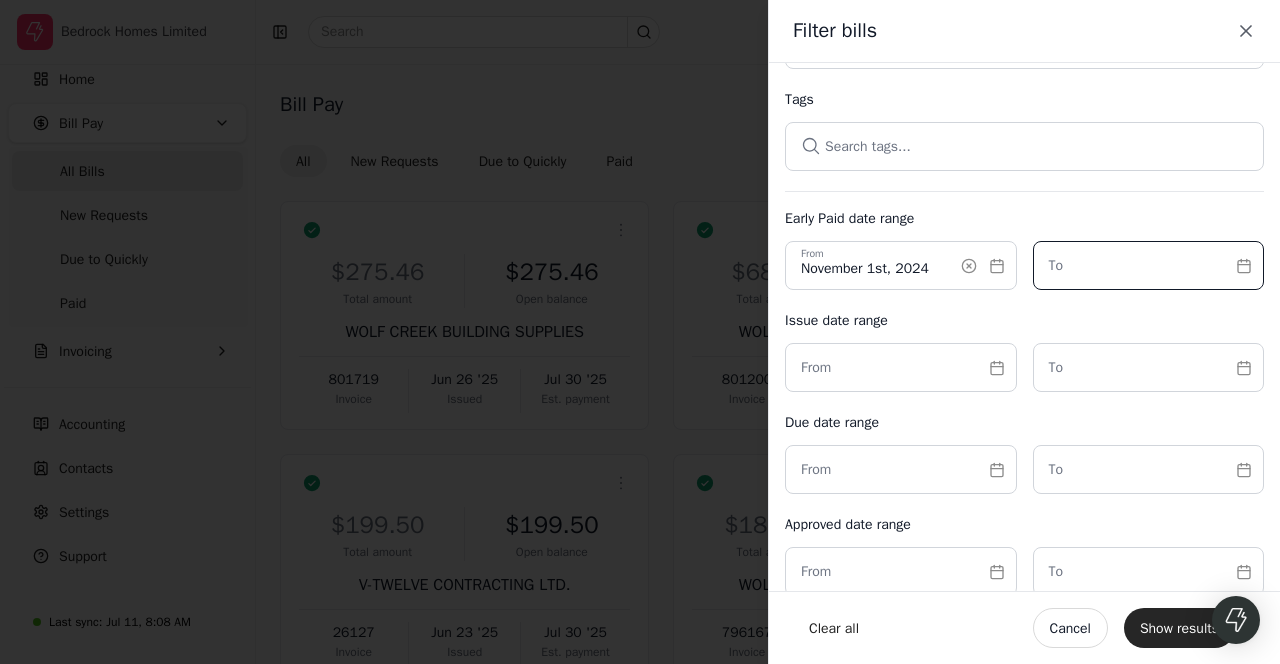 click at bounding box center [1149, 265] 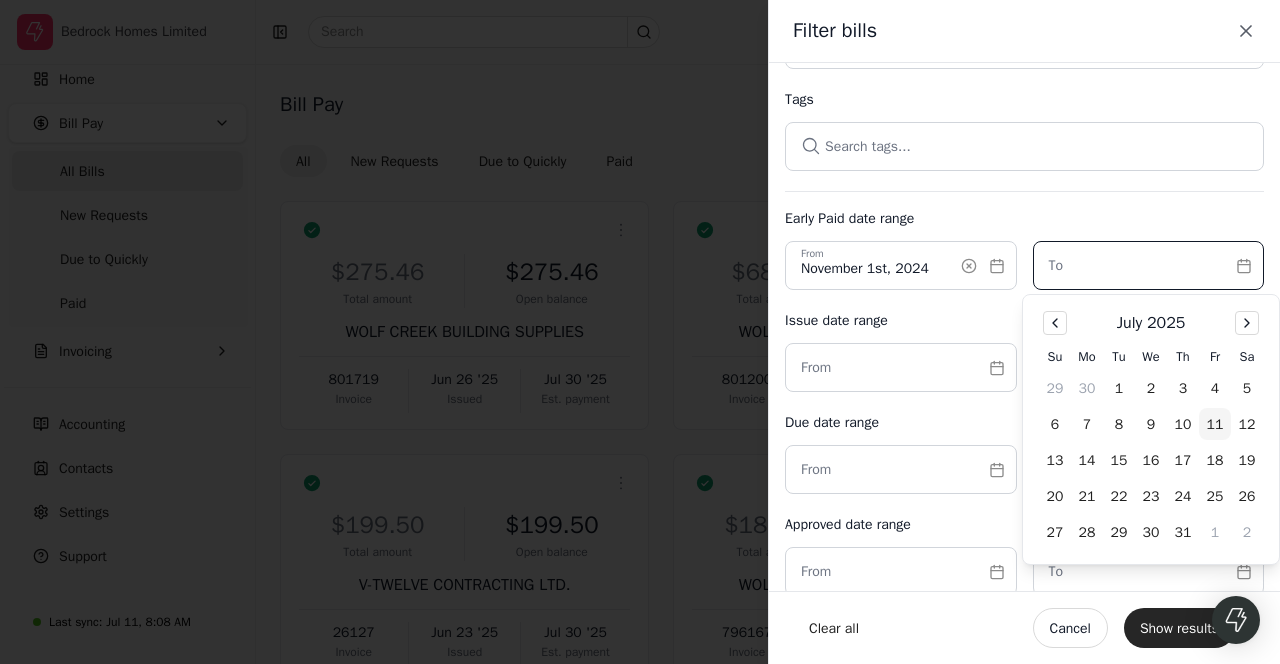 click on "11" at bounding box center [1215, 424] 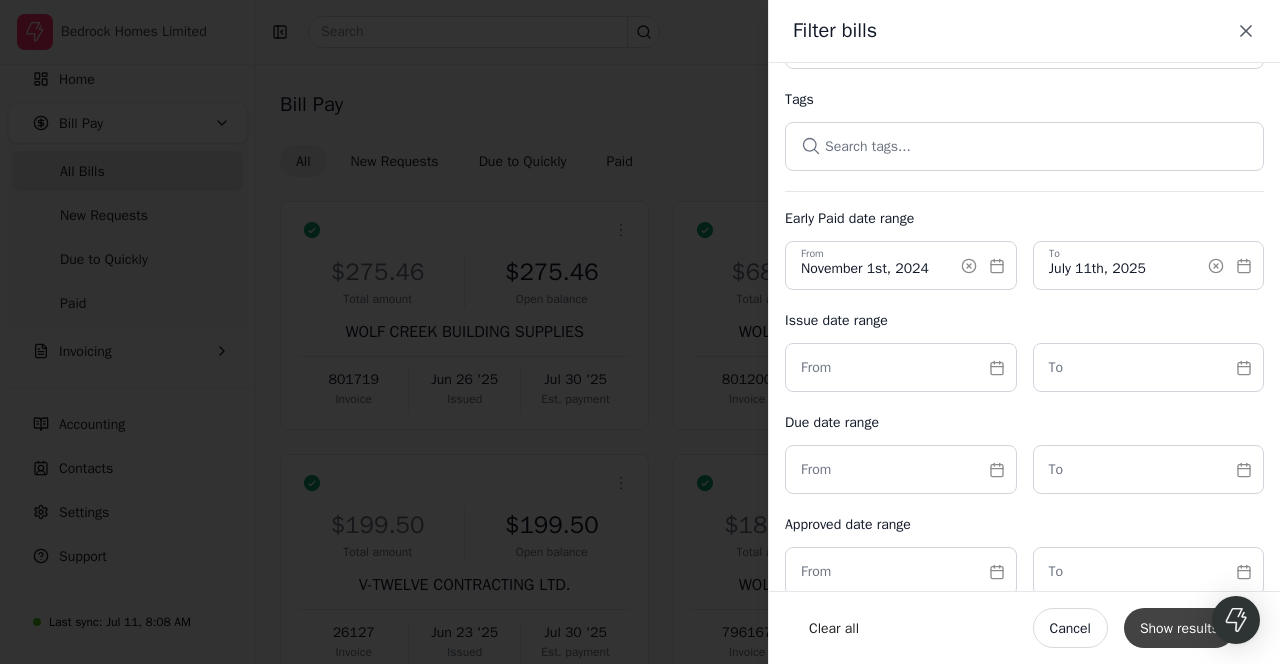 click on "Show results" at bounding box center (1179, 628) 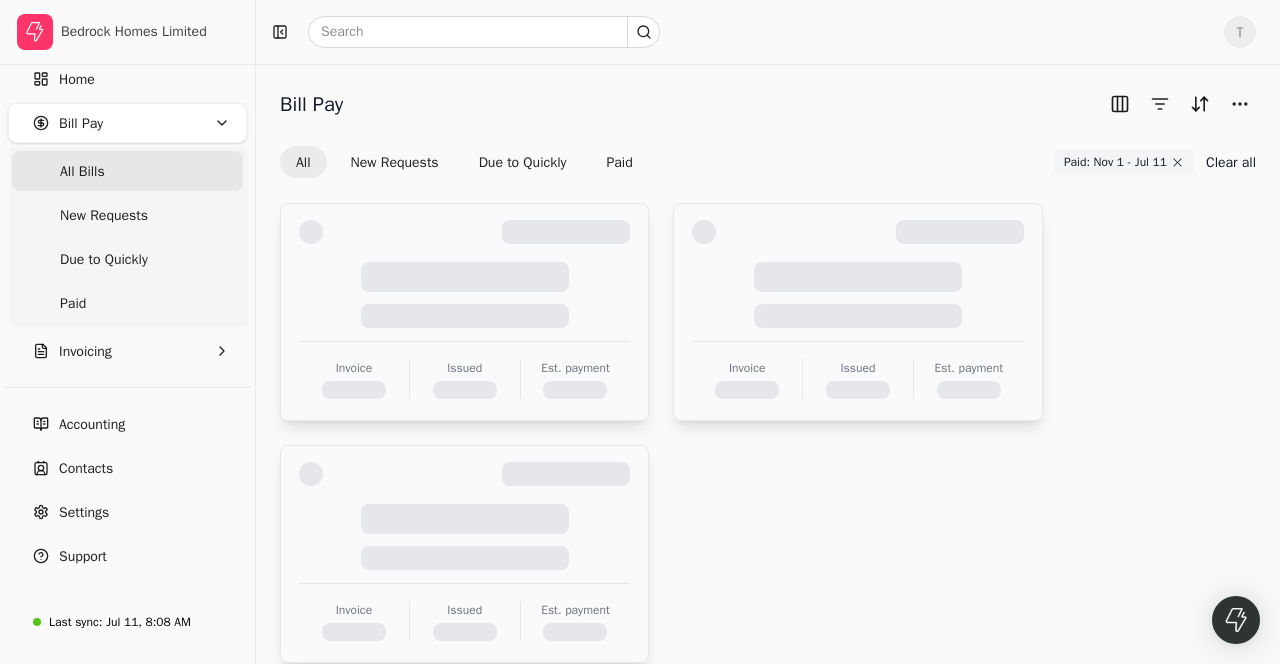 scroll, scrollTop: 1, scrollLeft: 0, axis: vertical 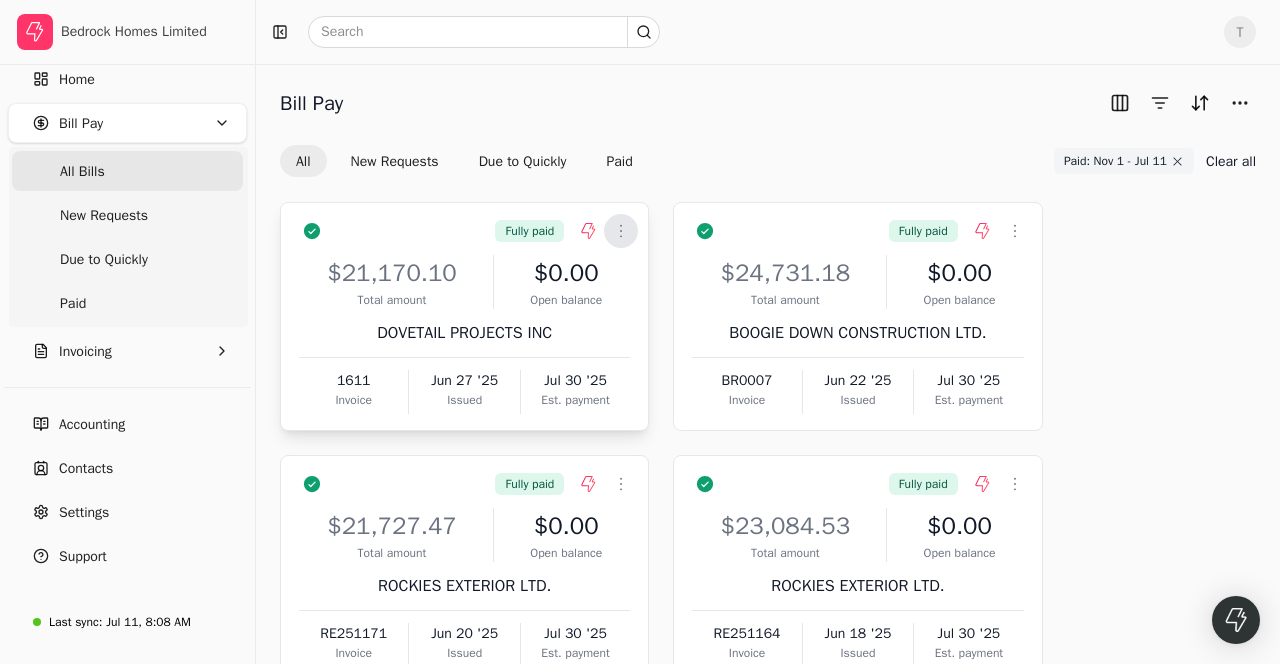 click 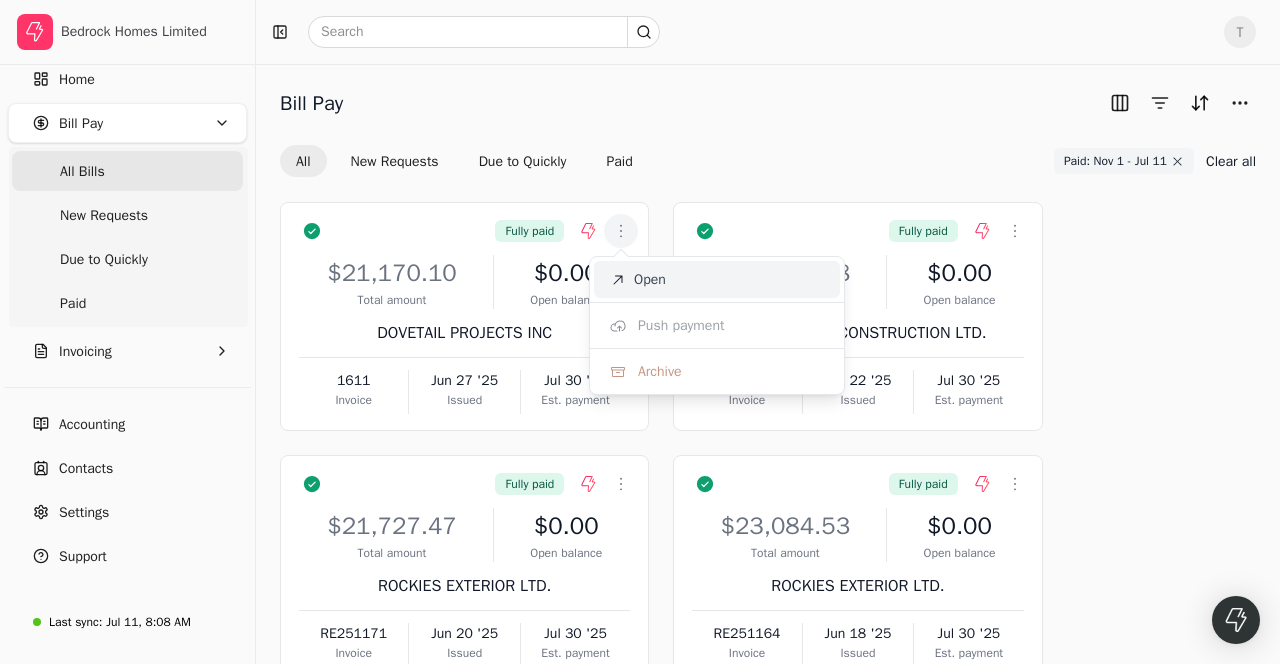 click on "Open" at bounding box center (650, 279) 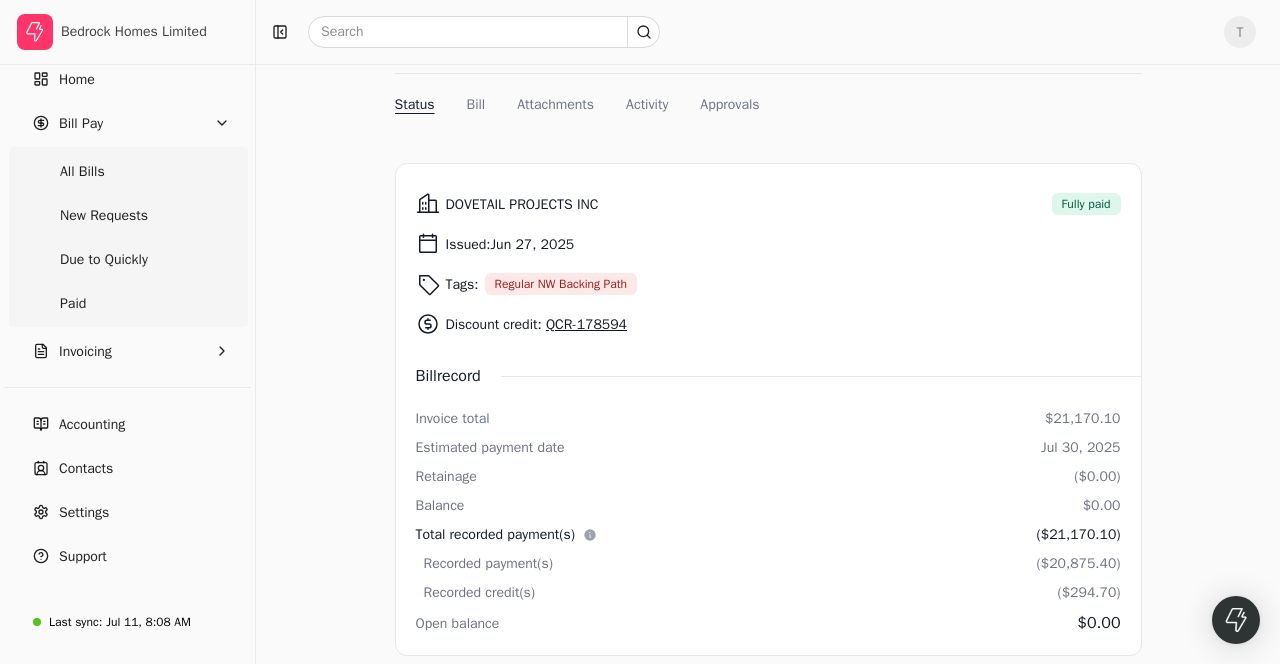 scroll, scrollTop: 394, scrollLeft: 0, axis: vertical 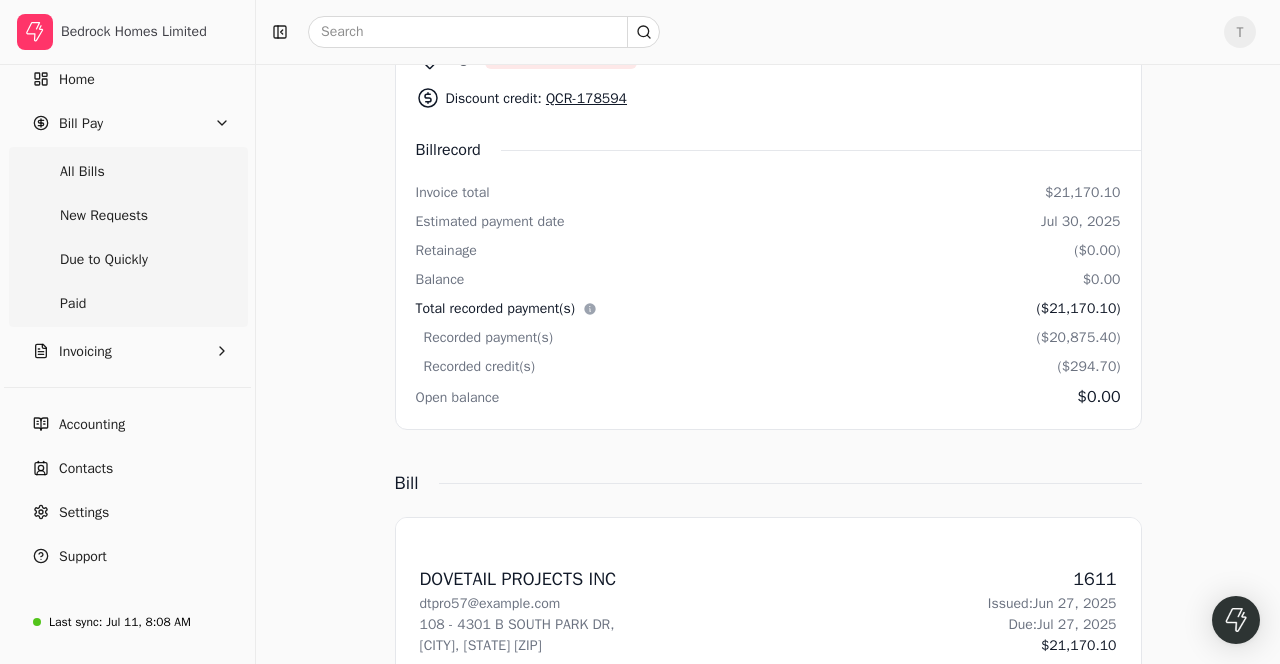 click on "Total recorded payment(s)" at bounding box center (506, 308) 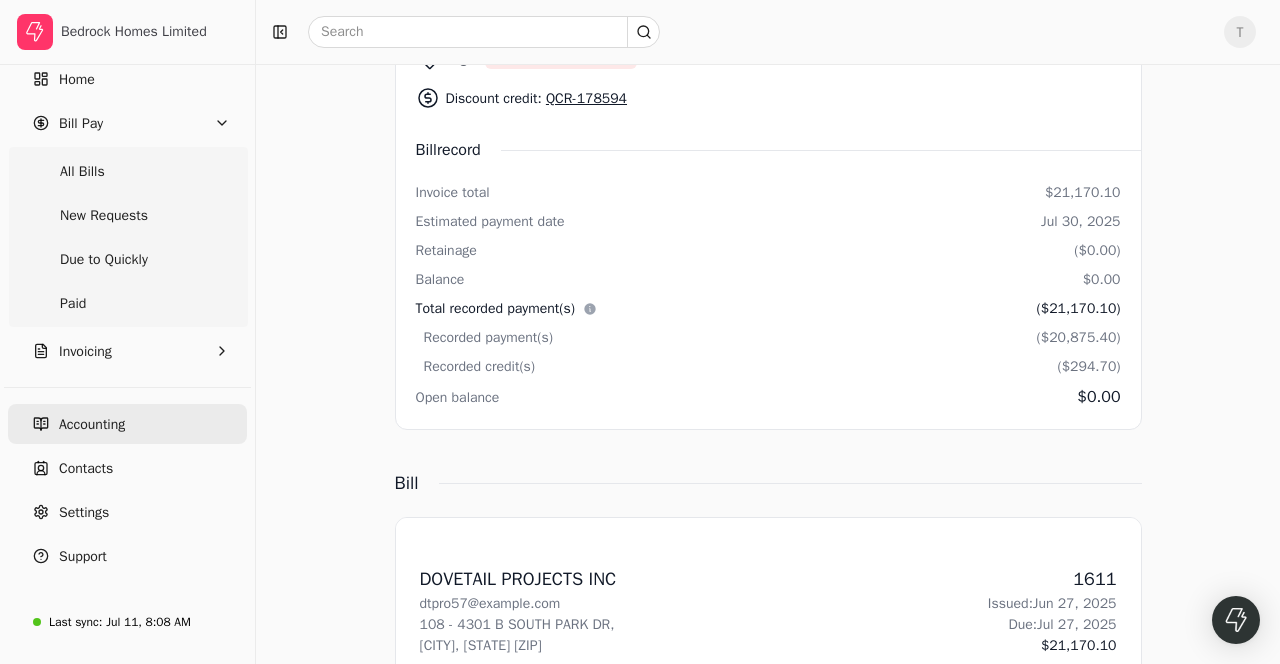 click on "Accounting" at bounding box center (92, 424) 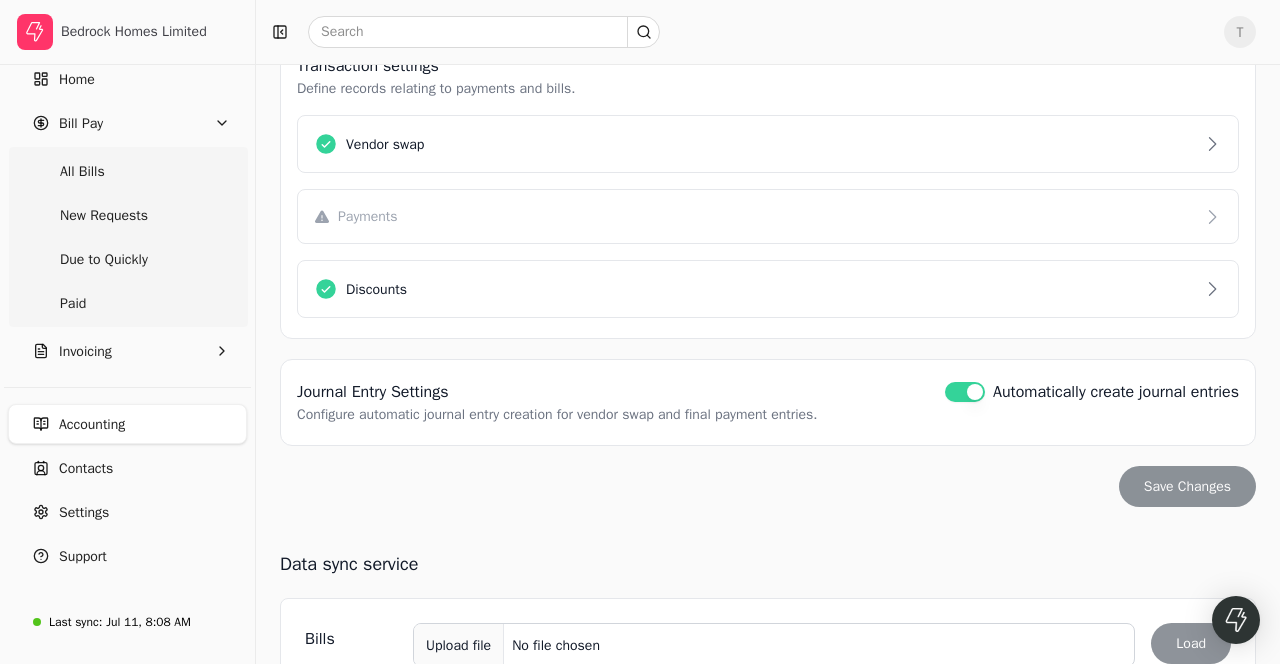 scroll, scrollTop: 0, scrollLeft: 0, axis: both 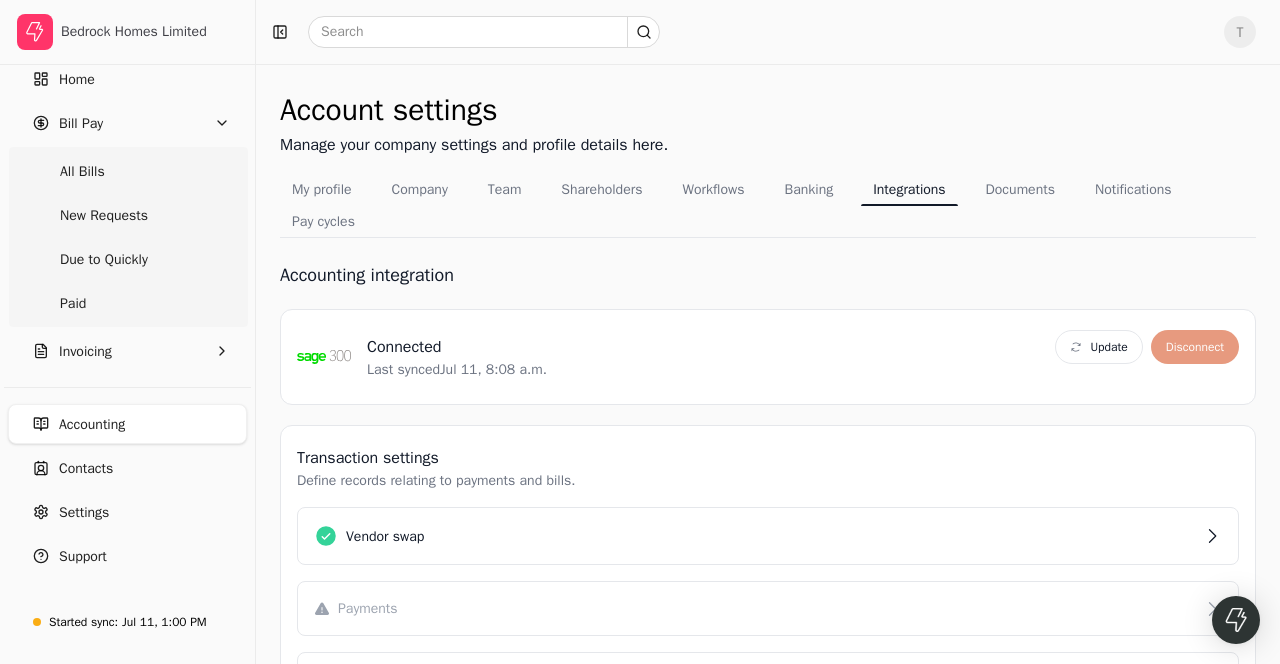 click on "Transaction settings Define records relating to payments and bills. Vendor swap Payments Discounts" at bounding box center (768, 578) 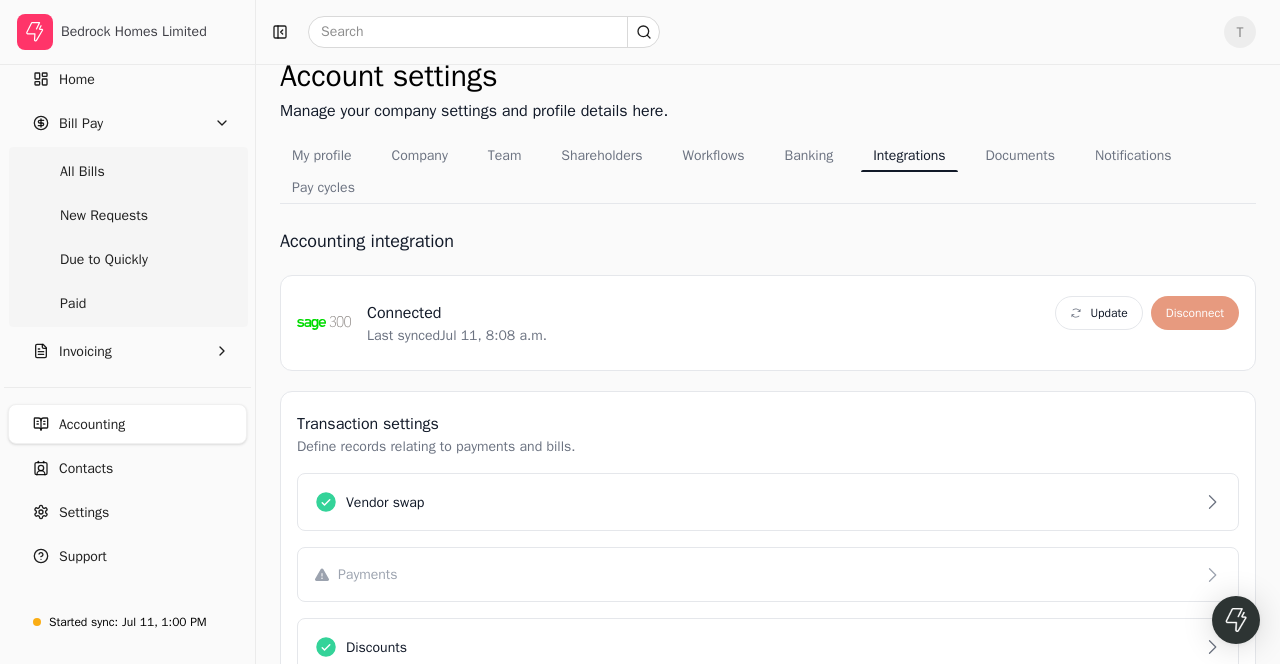 scroll, scrollTop: 68, scrollLeft: 0, axis: vertical 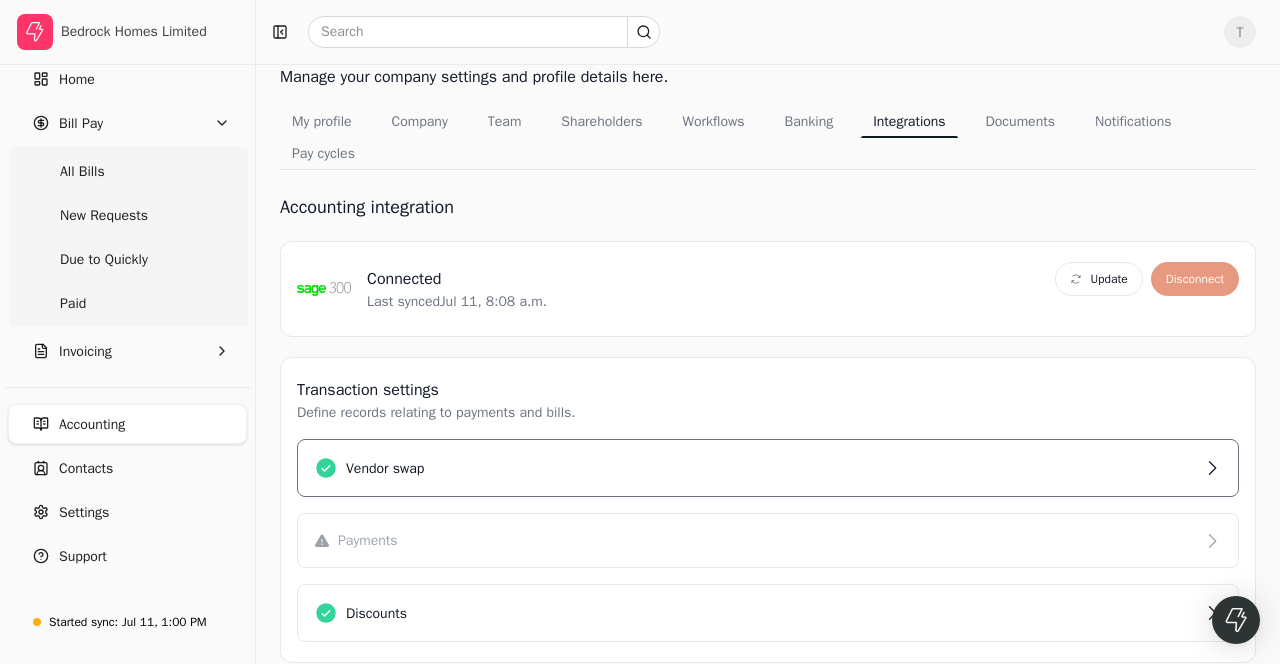 click on "Vendor swap" at bounding box center (768, 468) 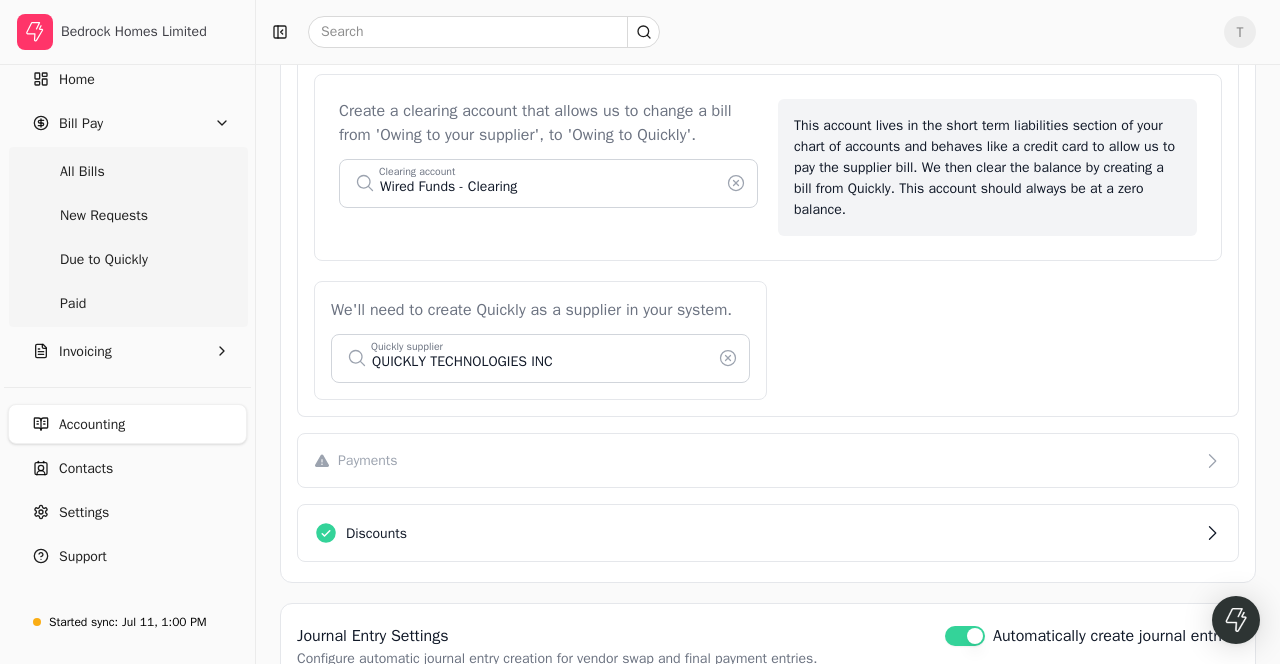 scroll, scrollTop: 597, scrollLeft: 0, axis: vertical 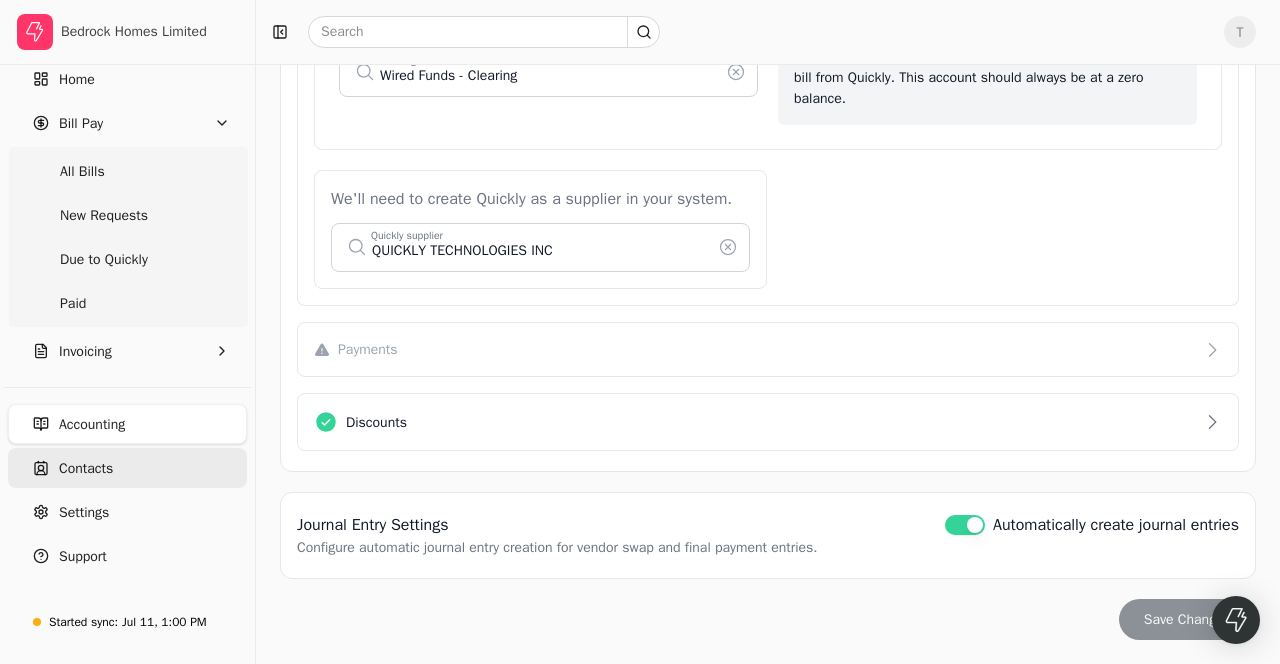 click on "Contacts" at bounding box center (127, 468) 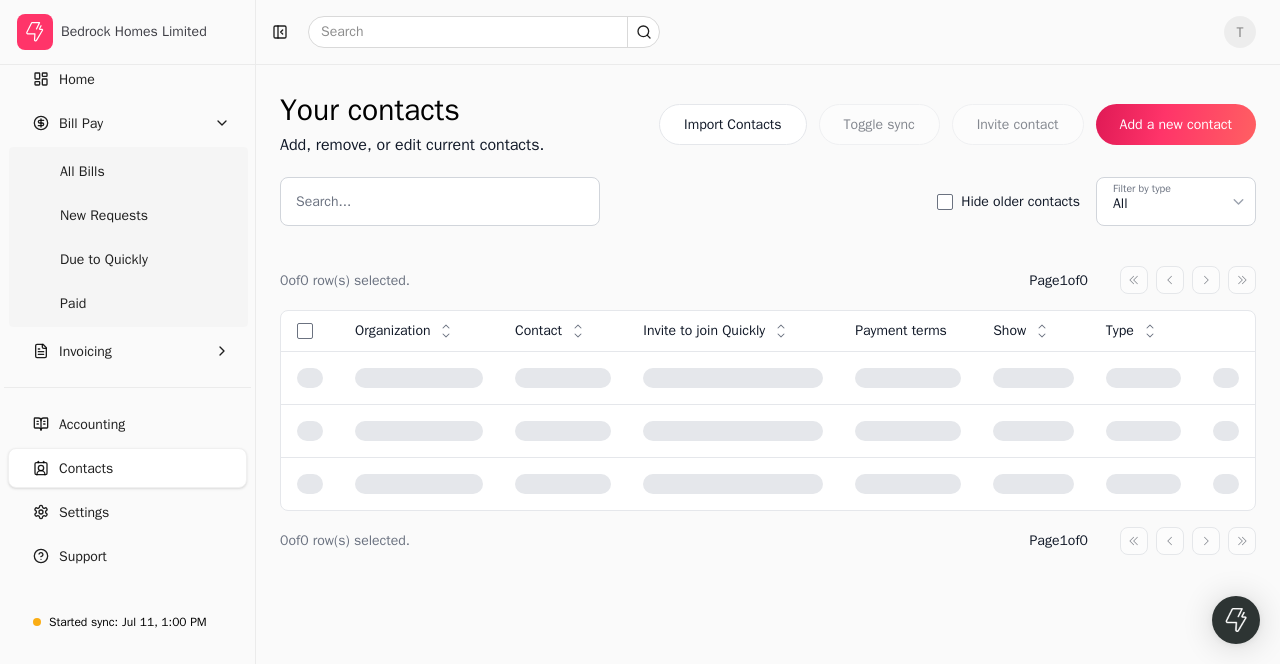 scroll, scrollTop: 0, scrollLeft: 0, axis: both 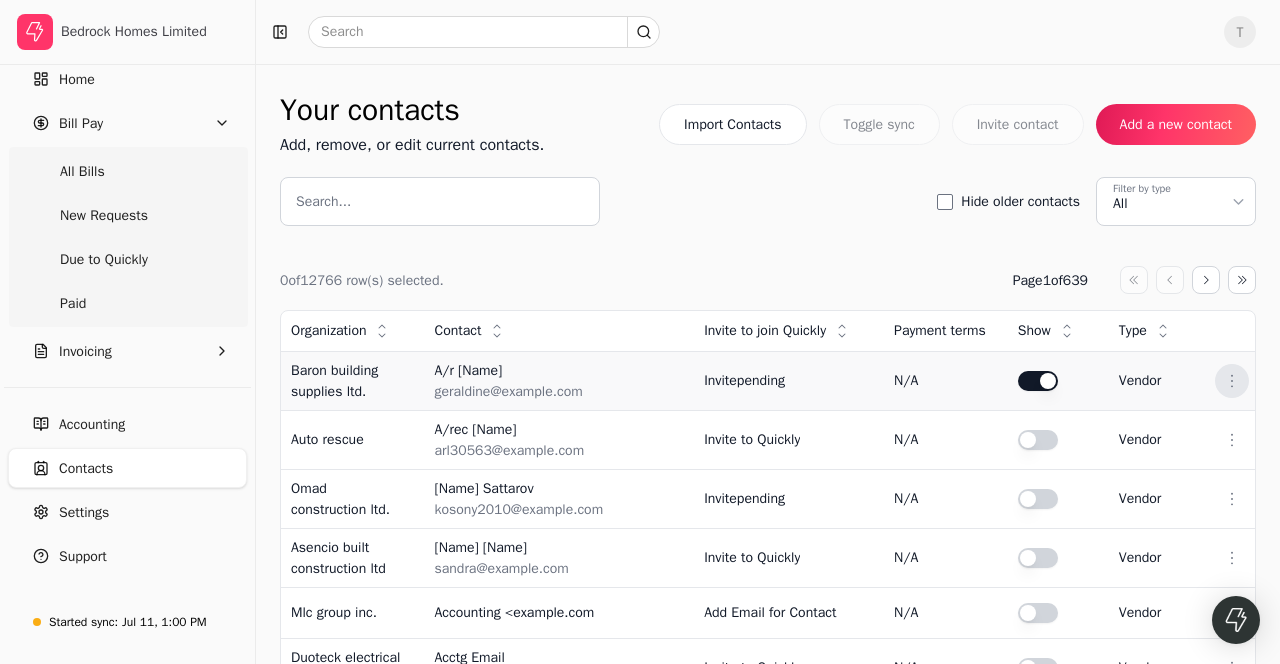 click 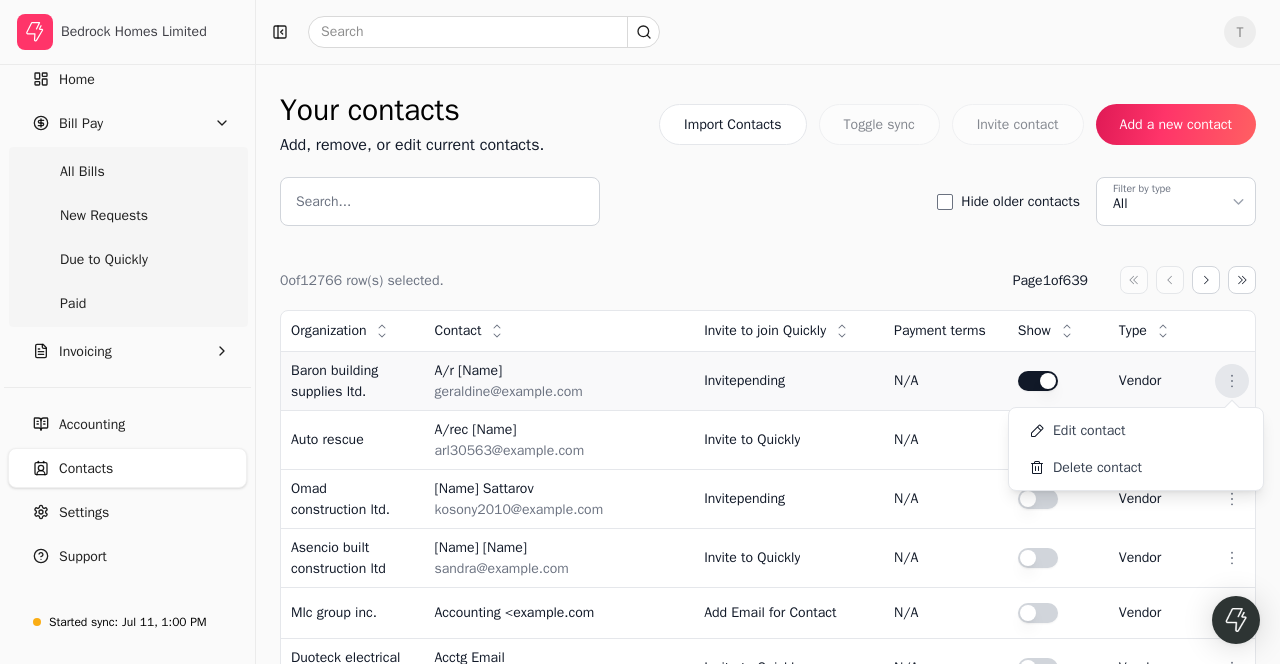 click 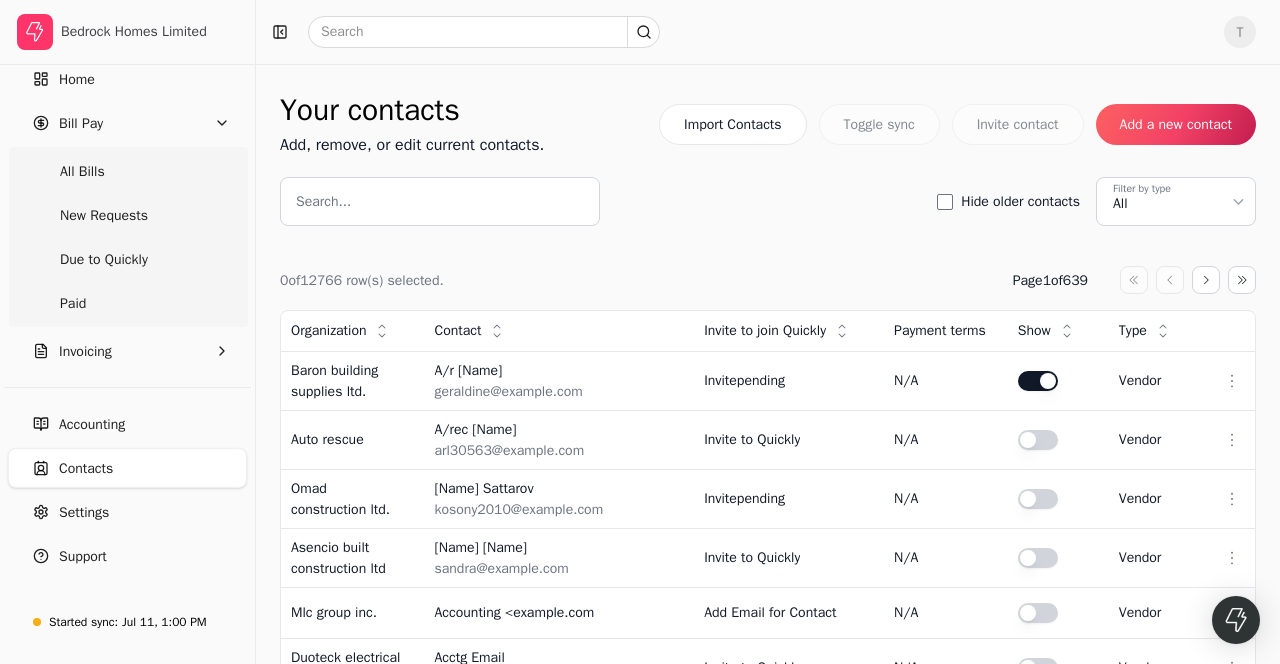 click on "Add a new contact" at bounding box center (1176, 124) 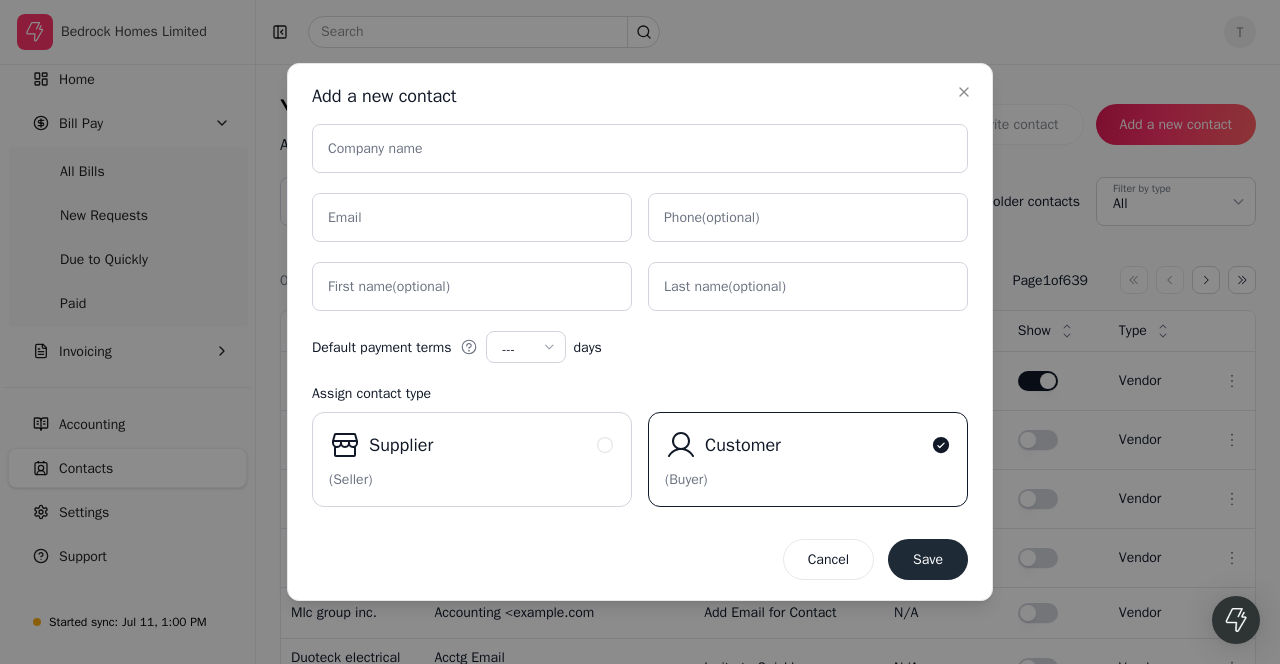 type 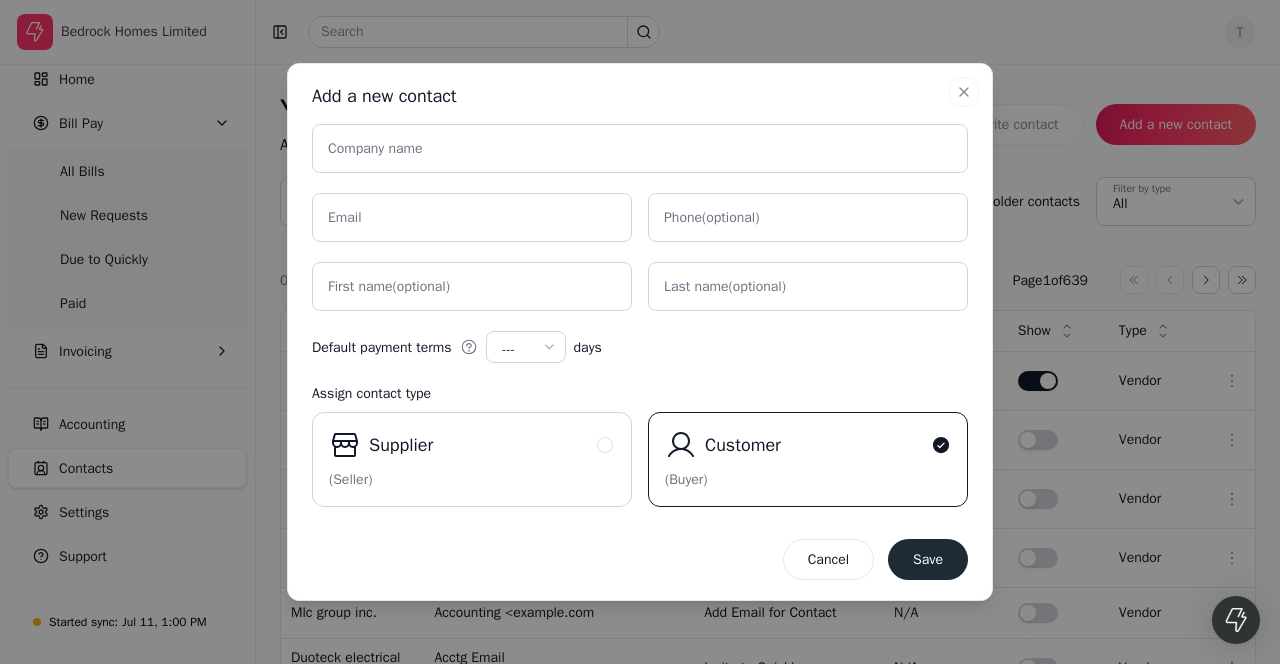 click on "---" at bounding box center [522, 349] 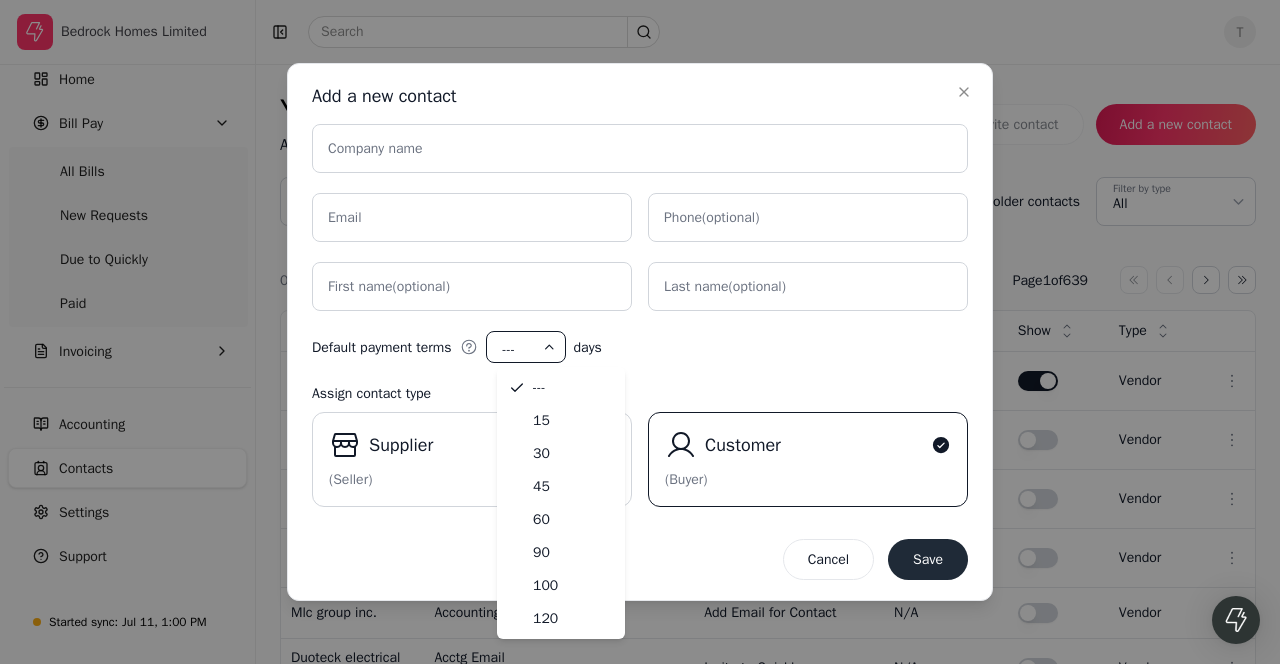 type 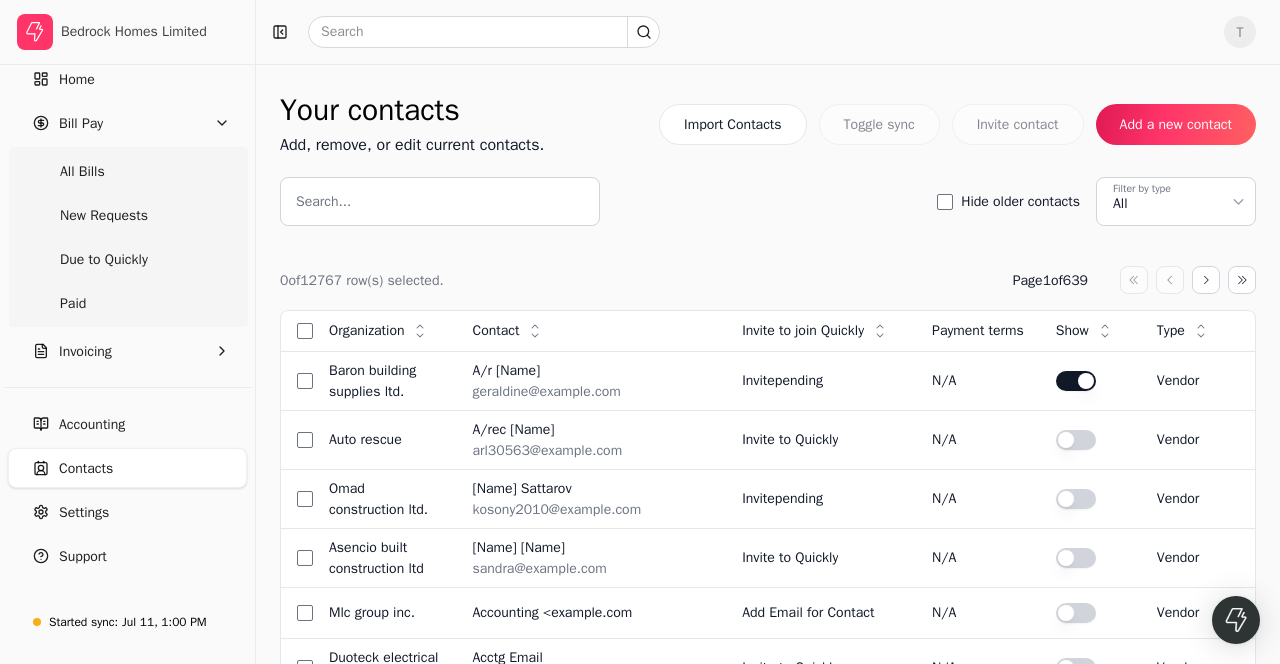 scroll, scrollTop: 26, scrollLeft: 0, axis: vertical 